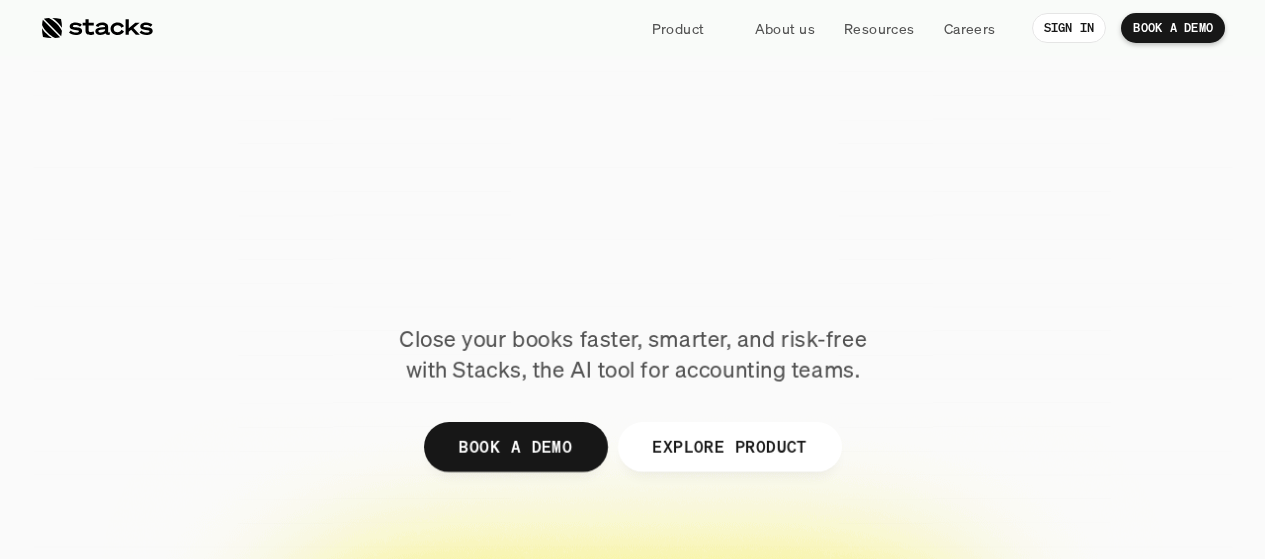 scroll, scrollTop: 0, scrollLeft: 0, axis: both 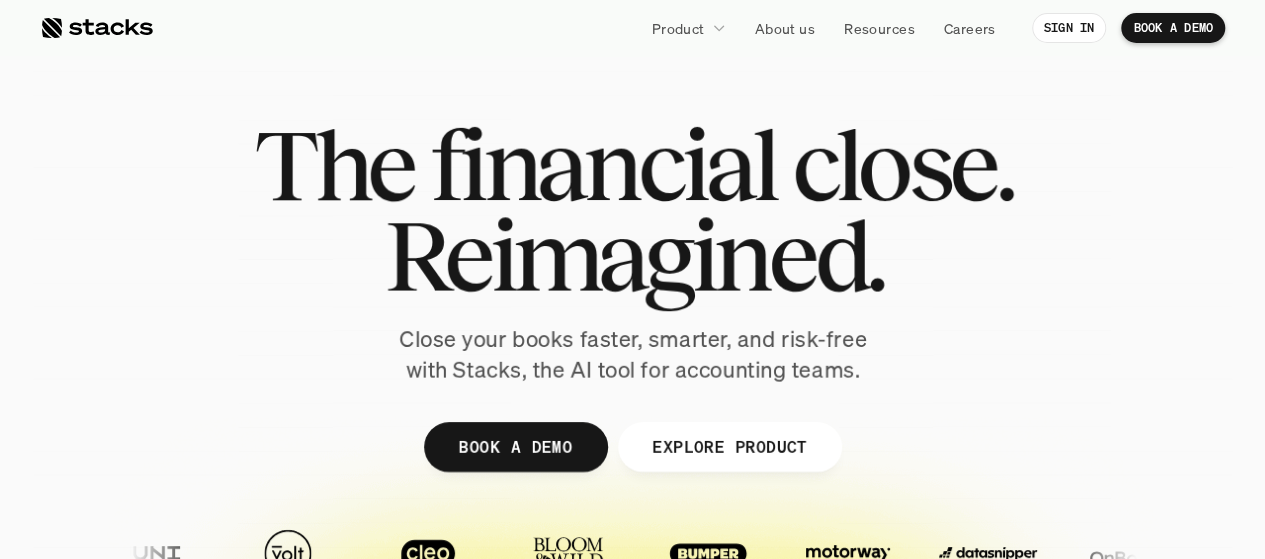 drag, startPoint x: 408, startPoint y: 345, endPoint x: 601, endPoint y: 363, distance: 193.83755 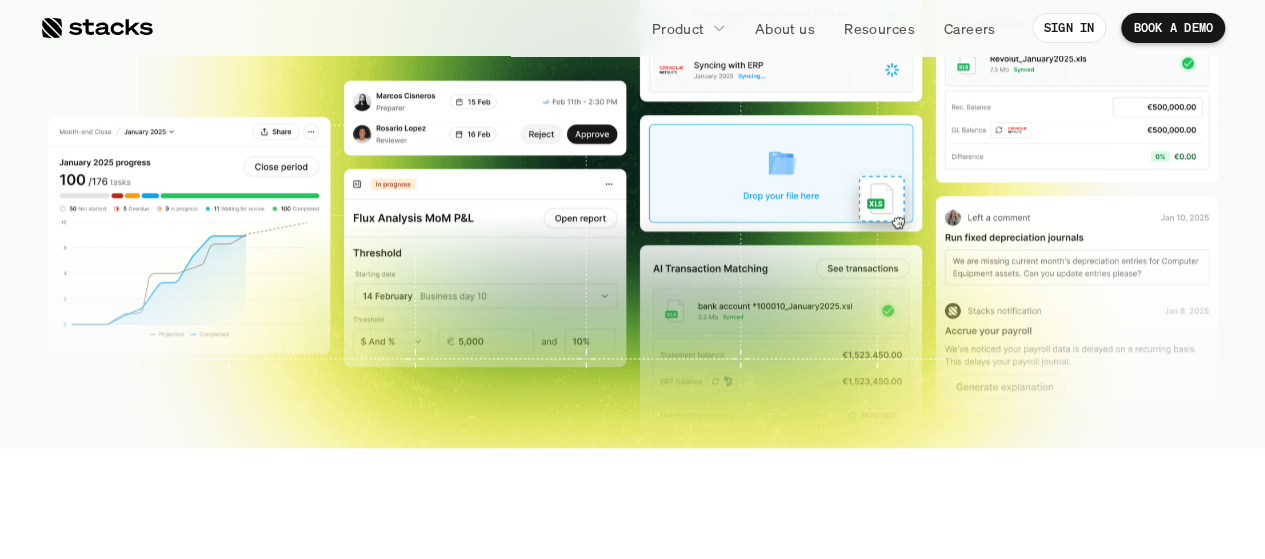 scroll, scrollTop: 0, scrollLeft: 0, axis: both 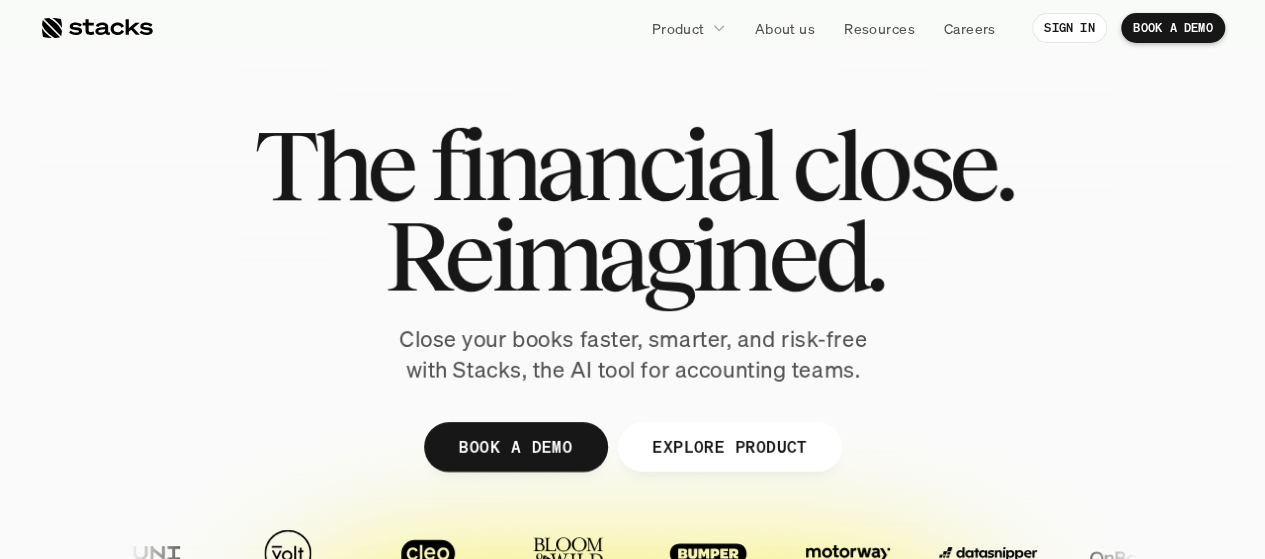 click on "BOOK A DEMO" at bounding box center [1173, 28] 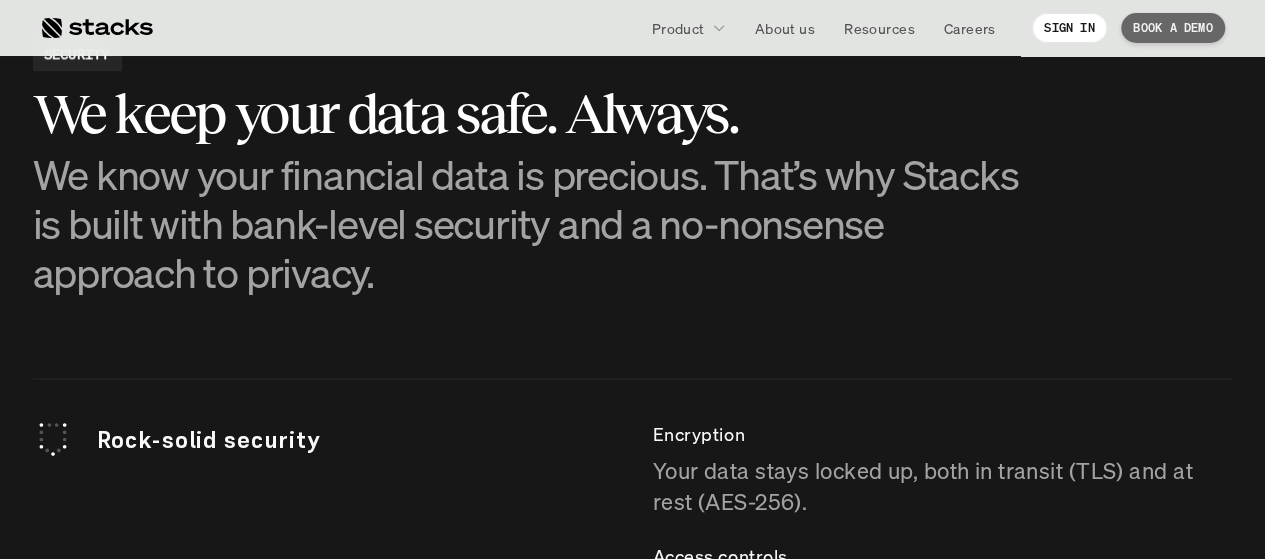 scroll, scrollTop: 6582, scrollLeft: 0, axis: vertical 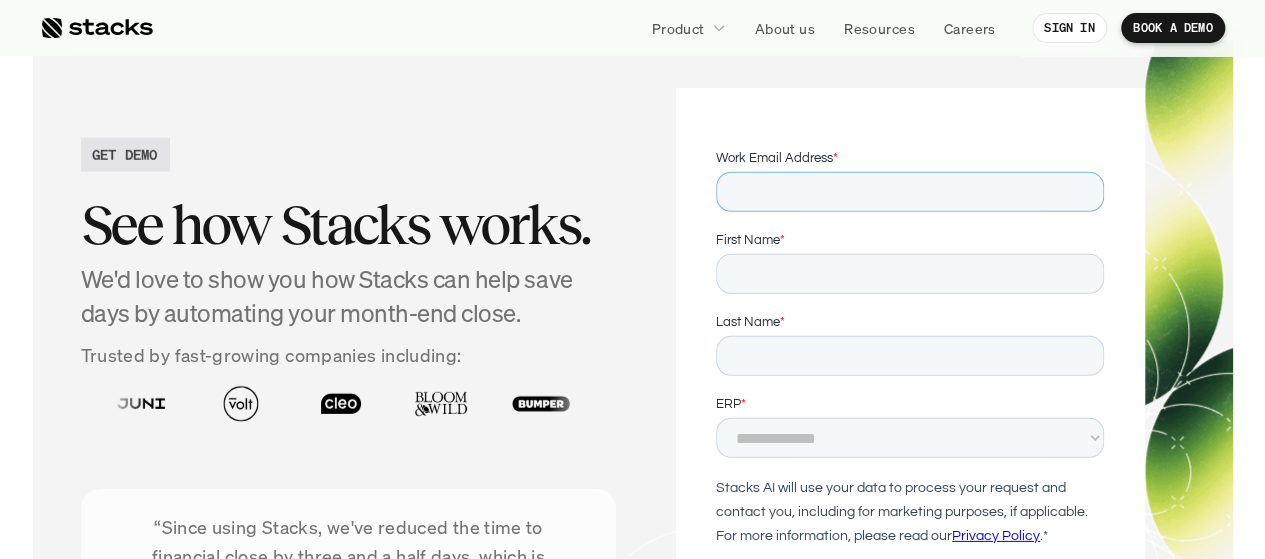 click on "Work Email Address *" at bounding box center [910, 192] 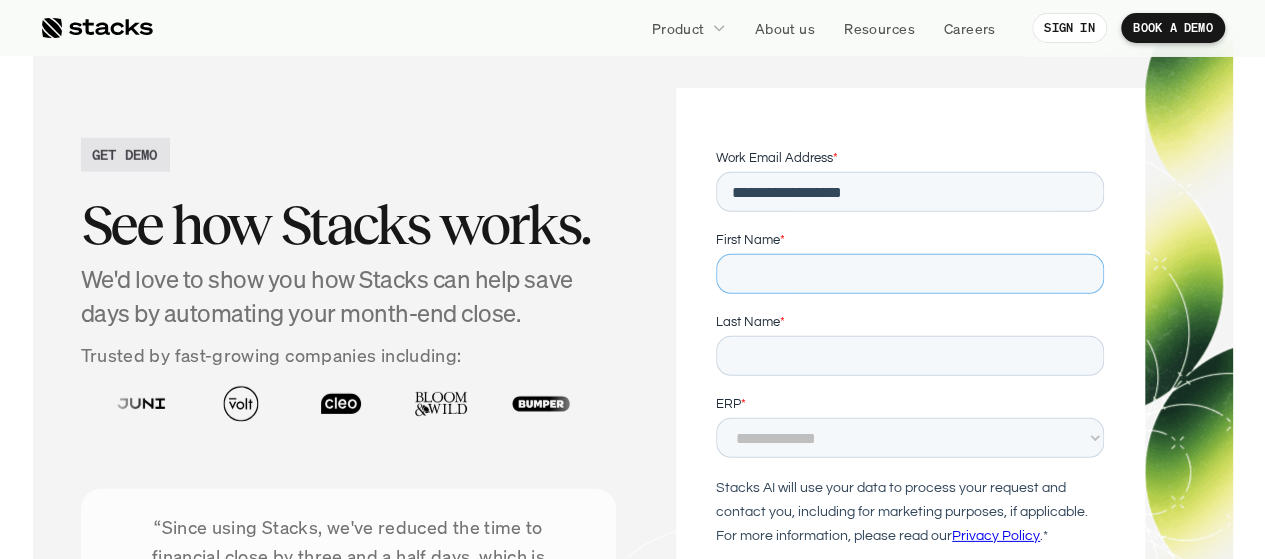 click on "First Name *" at bounding box center (910, 274) 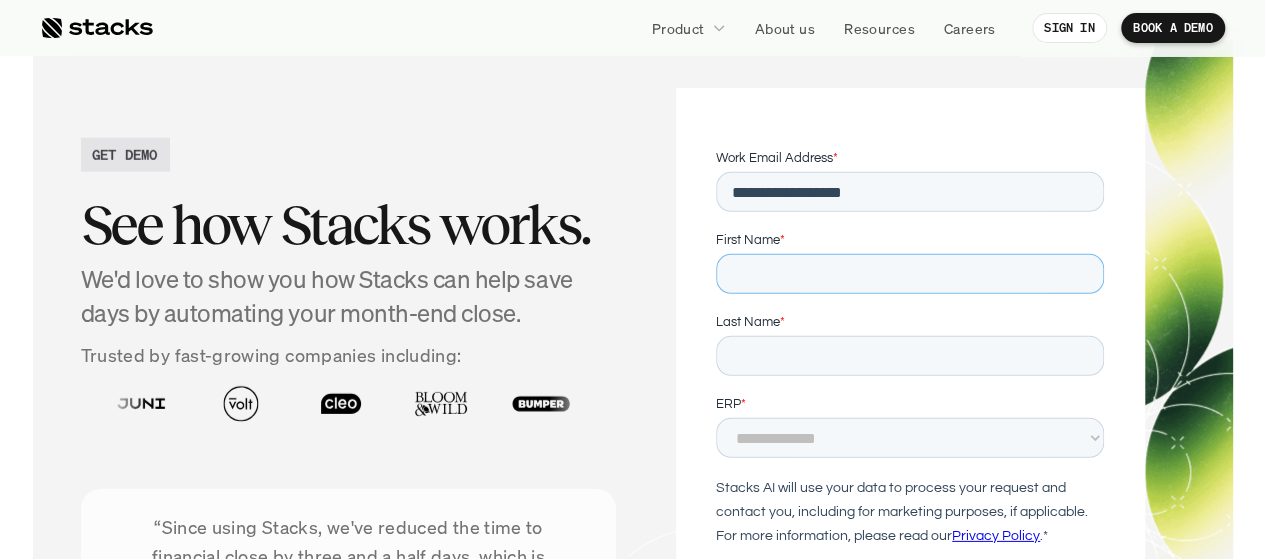 type on "******" 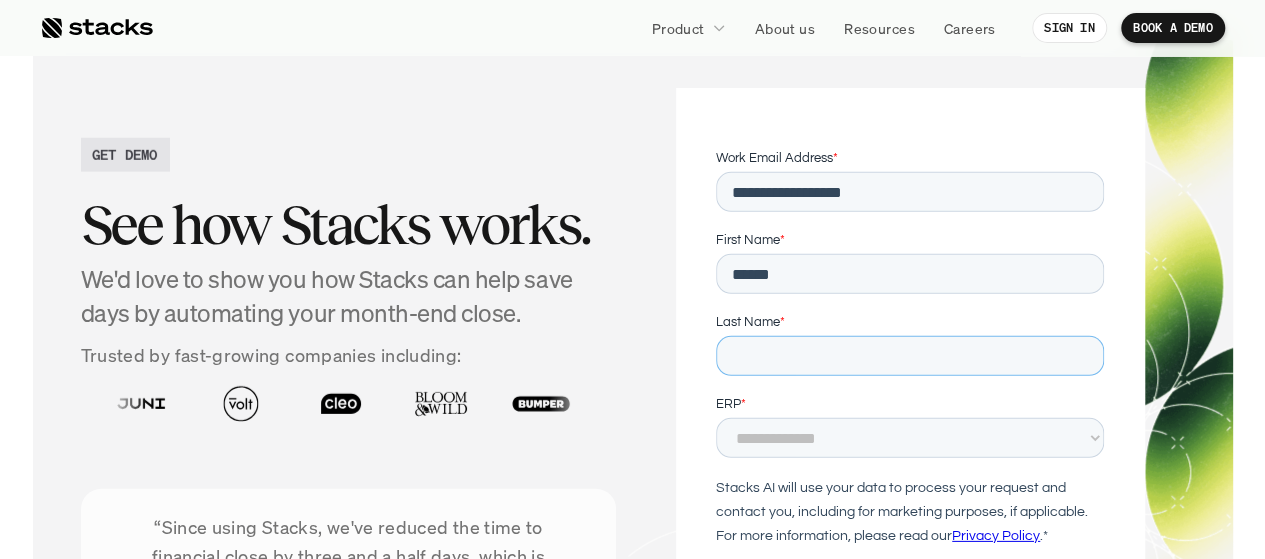 click on "Last Name *" at bounding box center [910, 356] 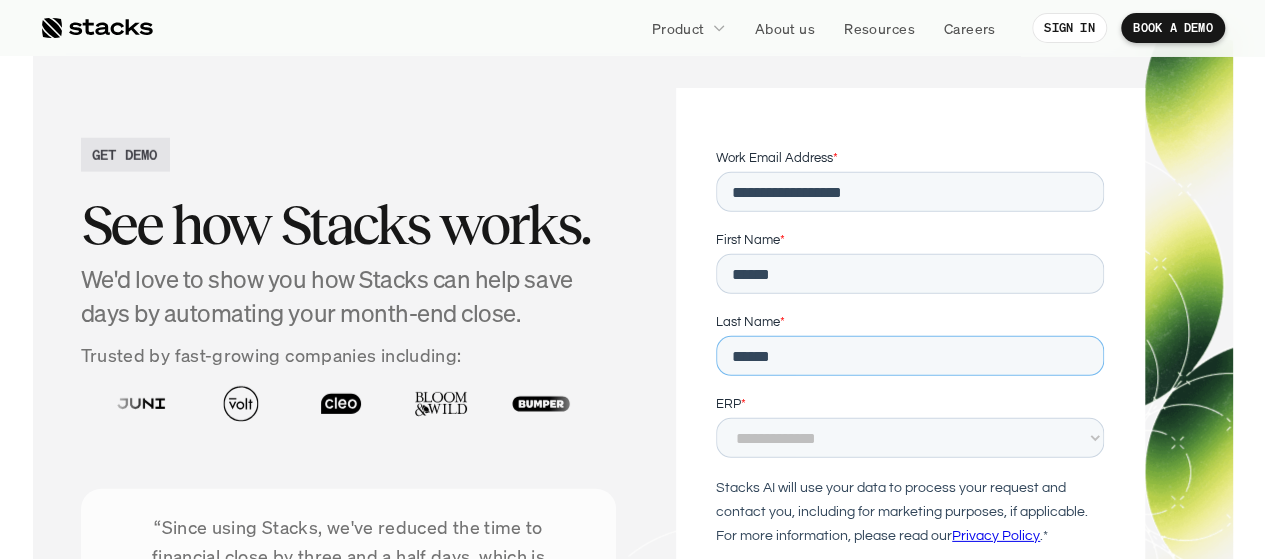 drag, startPoint x: 803, startPoint y: 356, endPoint x: 717, endPoint y: 353, distance: 86.05231 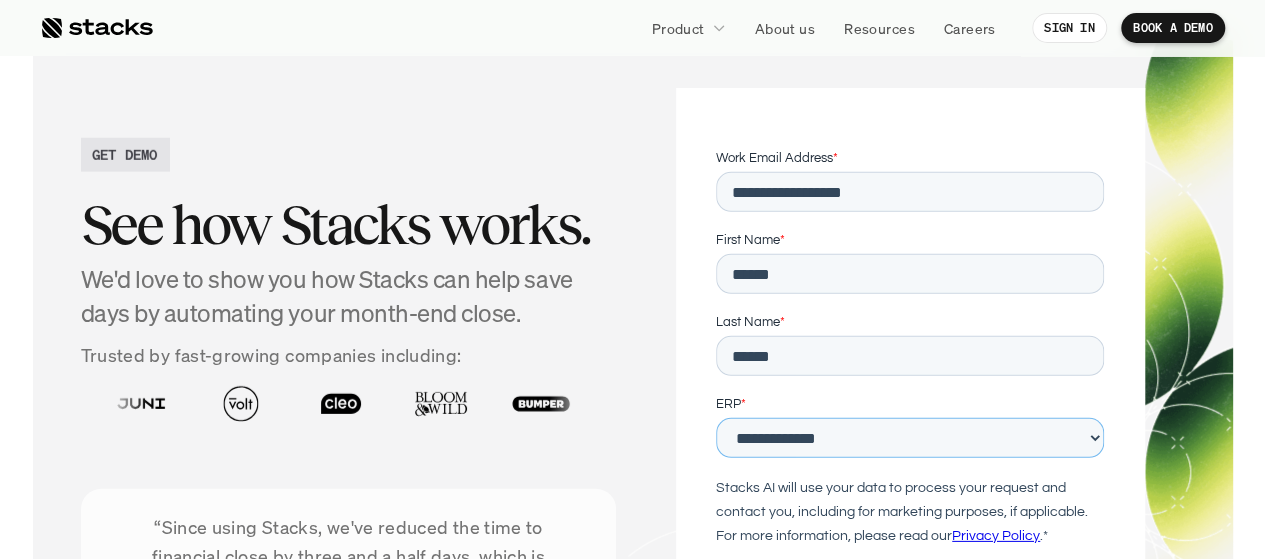 click on "**********" at bounding box center [910, 438] 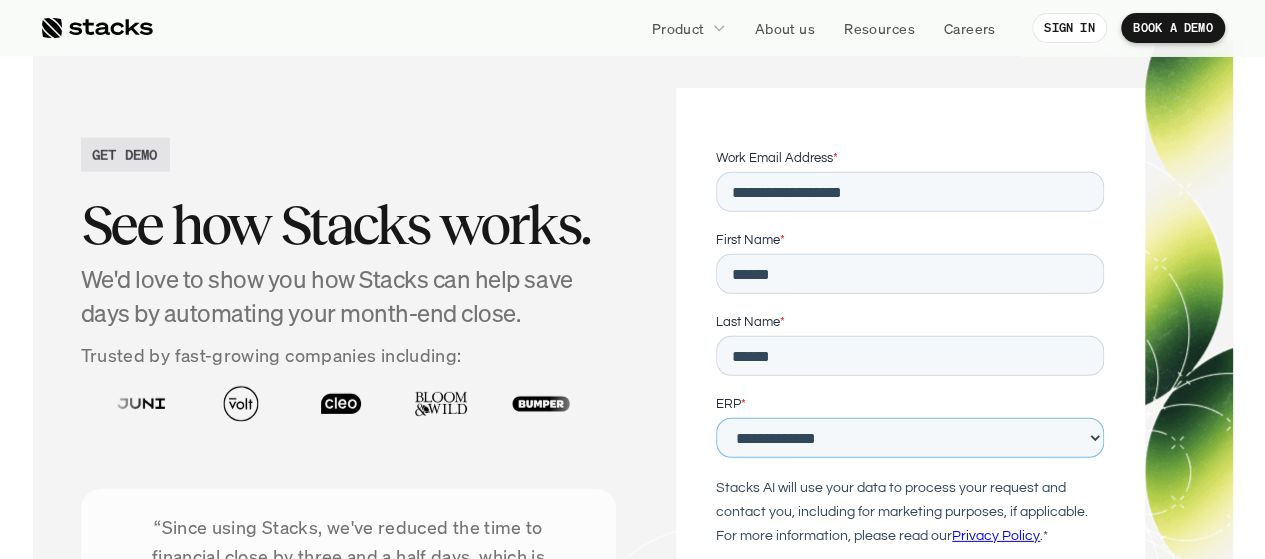 select on "********" 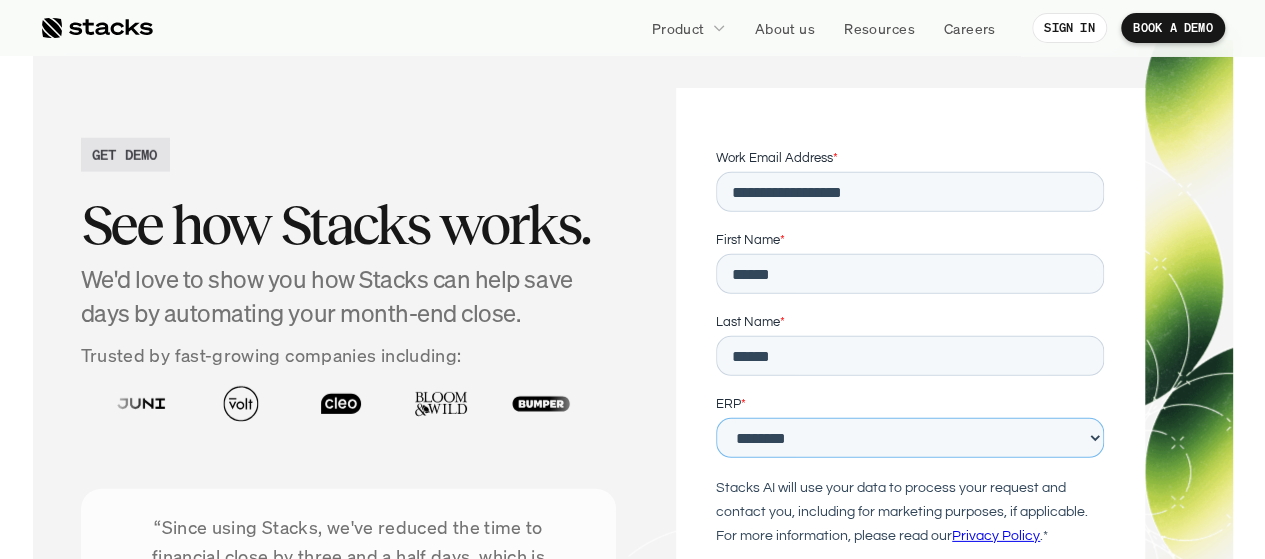 click on "**********" at bounding box center [910, 438] 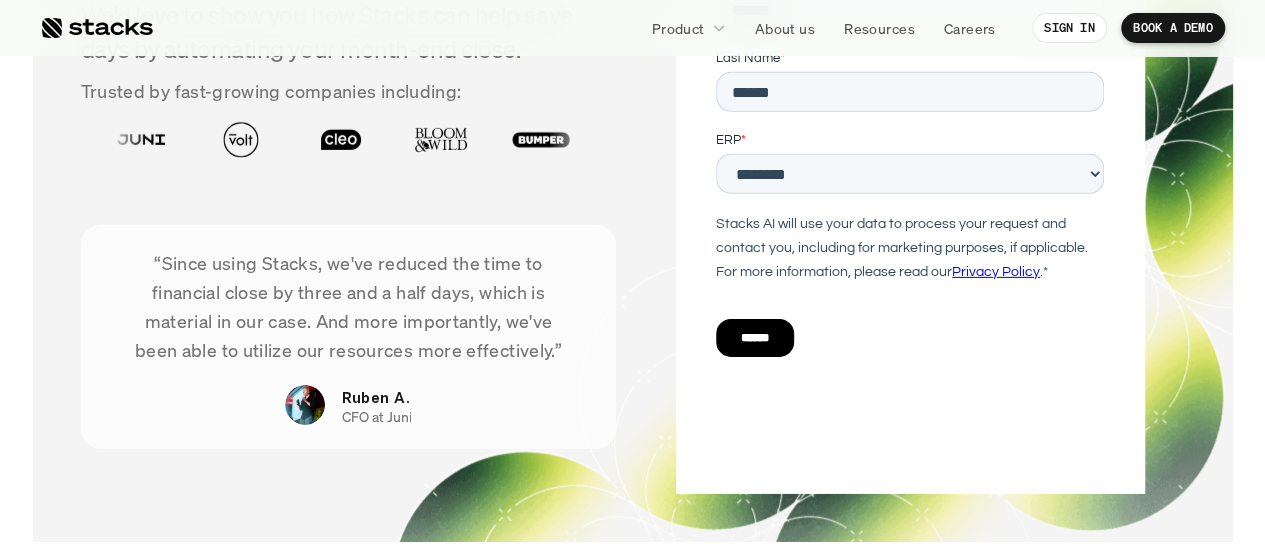 click on "******" at bounding box center [755, 339] 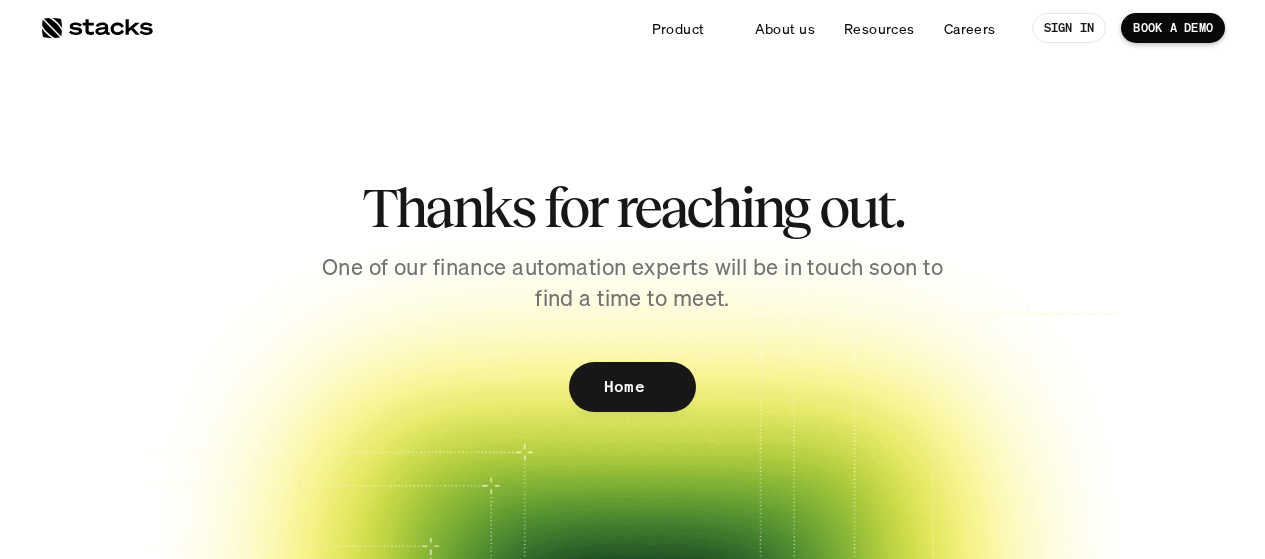 scroll, scrollTop: 0, scrollLeft: 0, axis: both 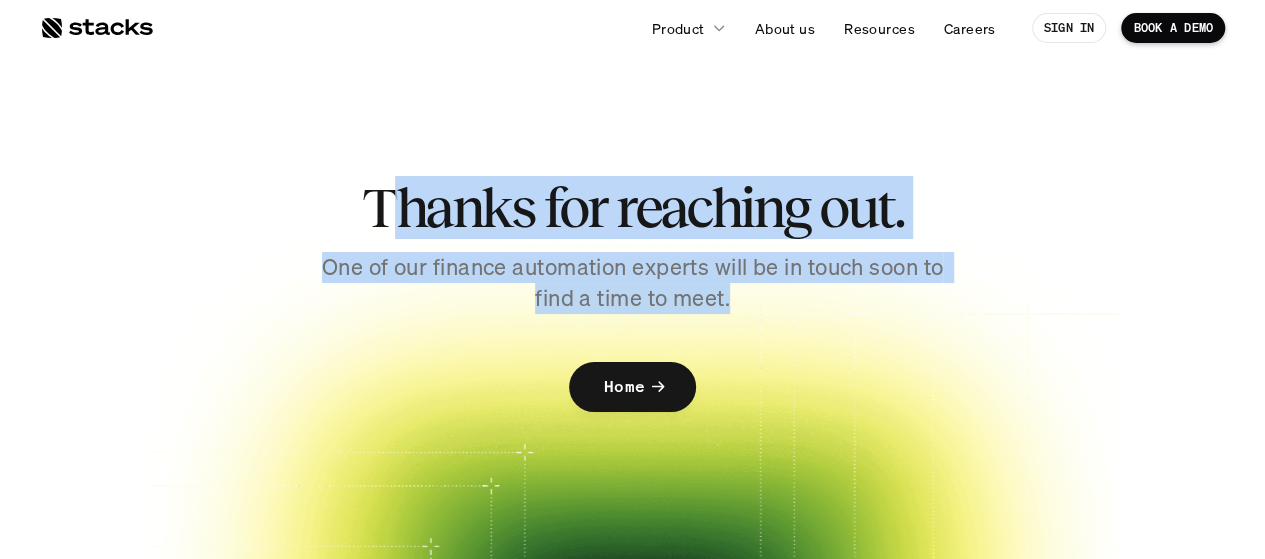 drag, startPoint x: 383, startPoint y: 199, endPoint x: 807, endPoint y: 291, distance: 433.86633 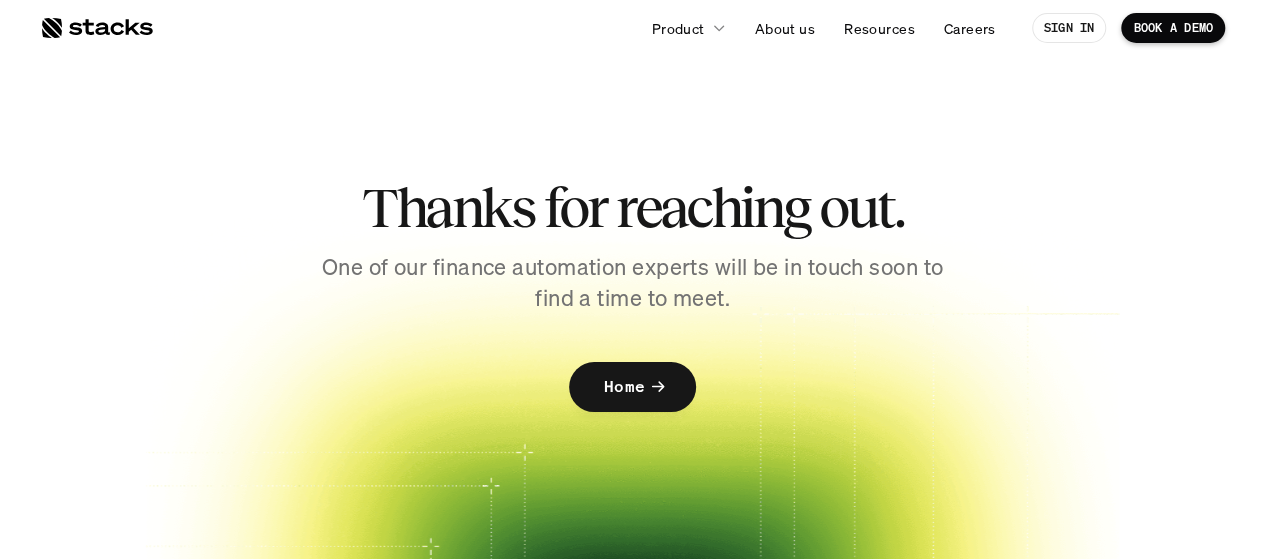 click at bounding box center (96, 28) 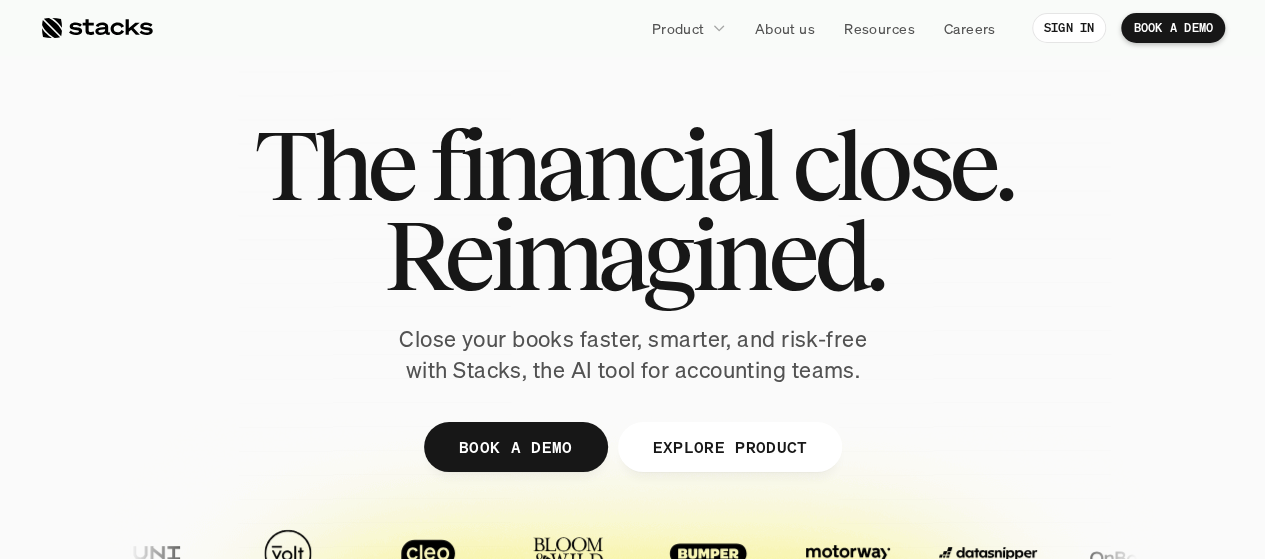 scroll, scrollTop: 0, scrollLeft: 0, axis: both 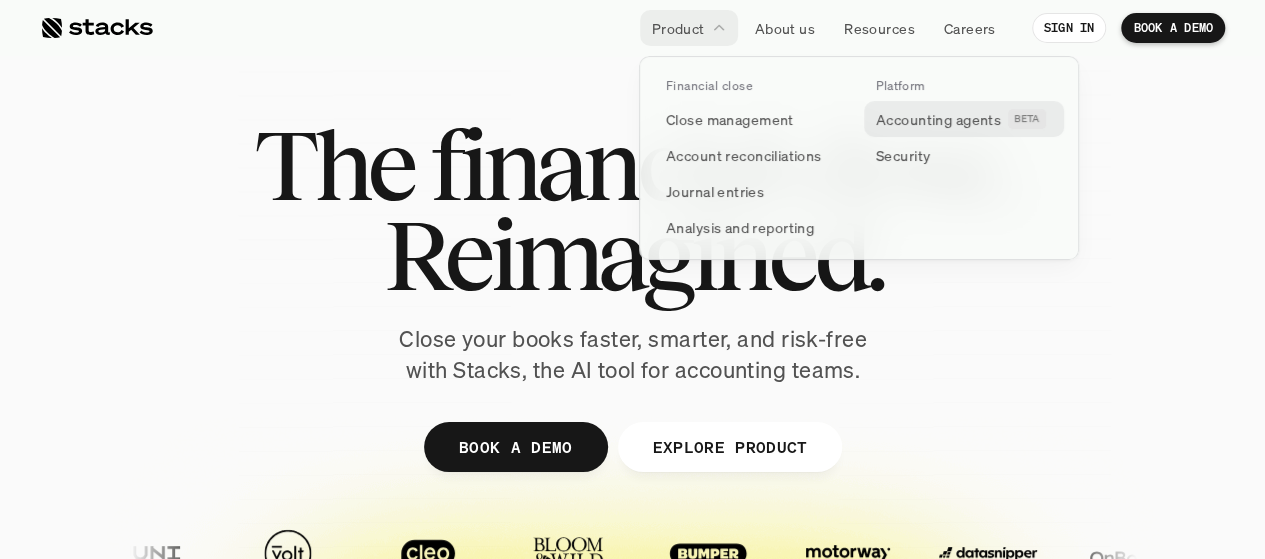 click on "Accounting agents" at bounding box center (938, 119) 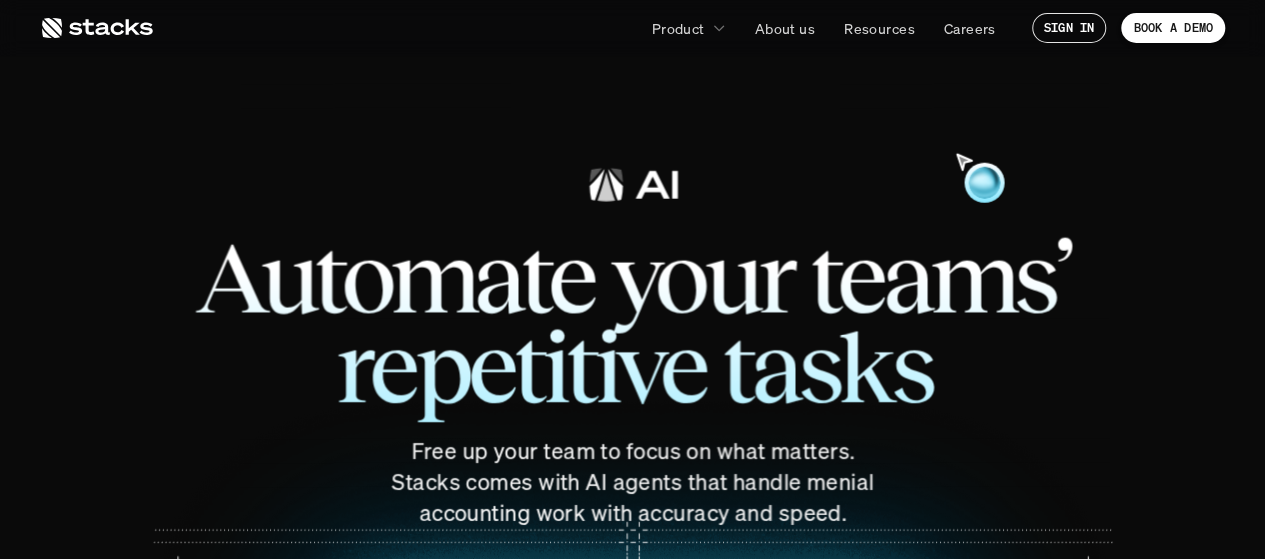 scroll, scrollTop: 0, scrollLeft: 0, axis: both 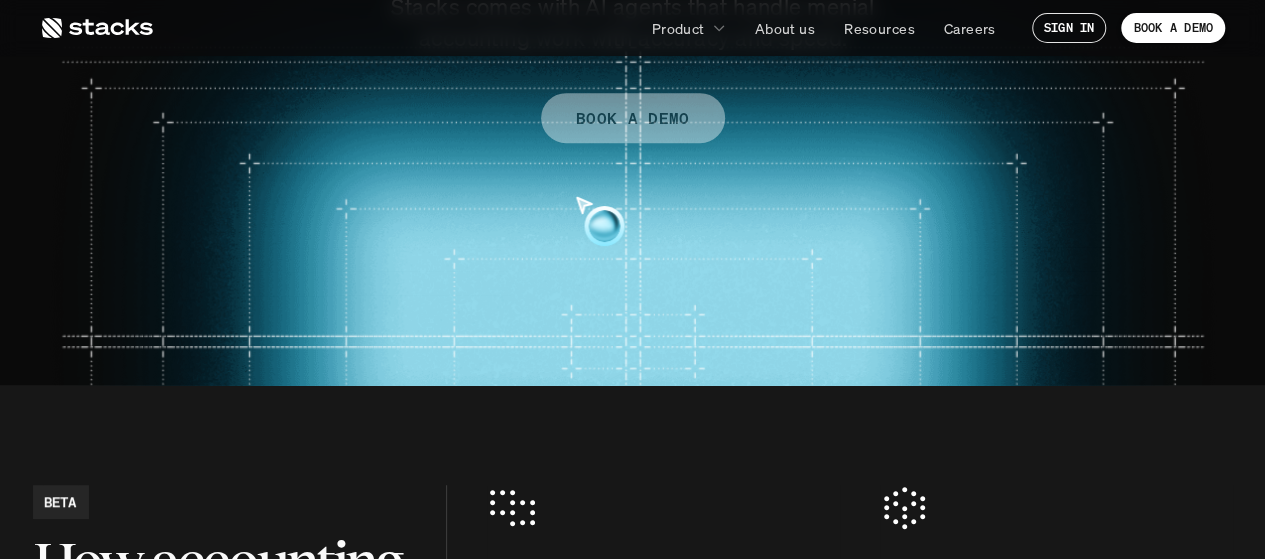 click on "BOOK A DEMO" at bounding box center (633, 118) 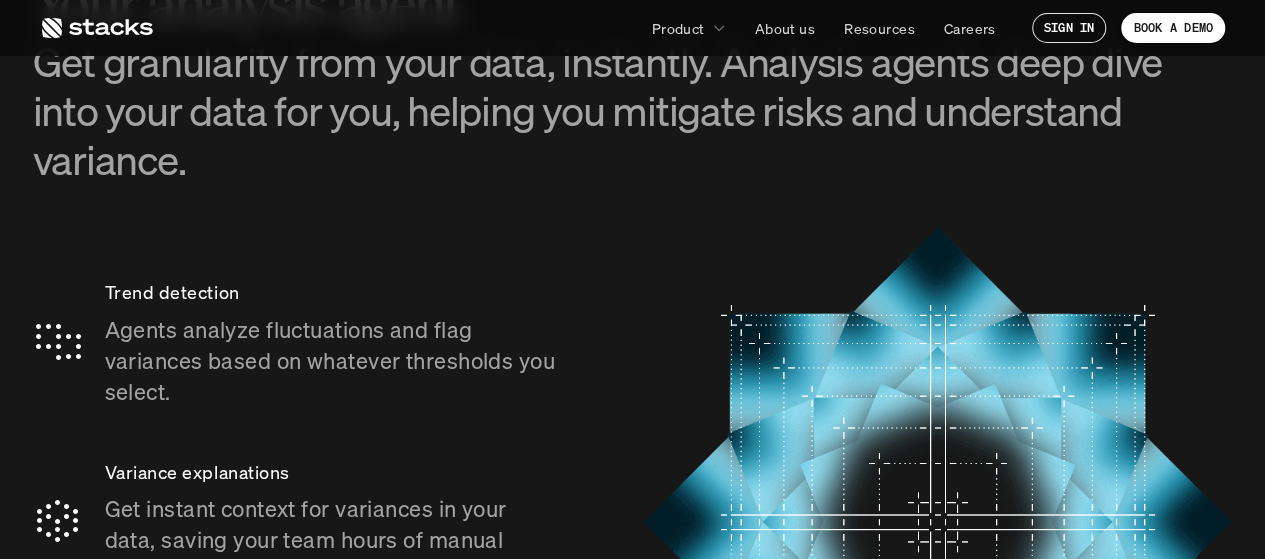 scroll, scrollTop: 4224, scrollLeft: 0, axis: vertical 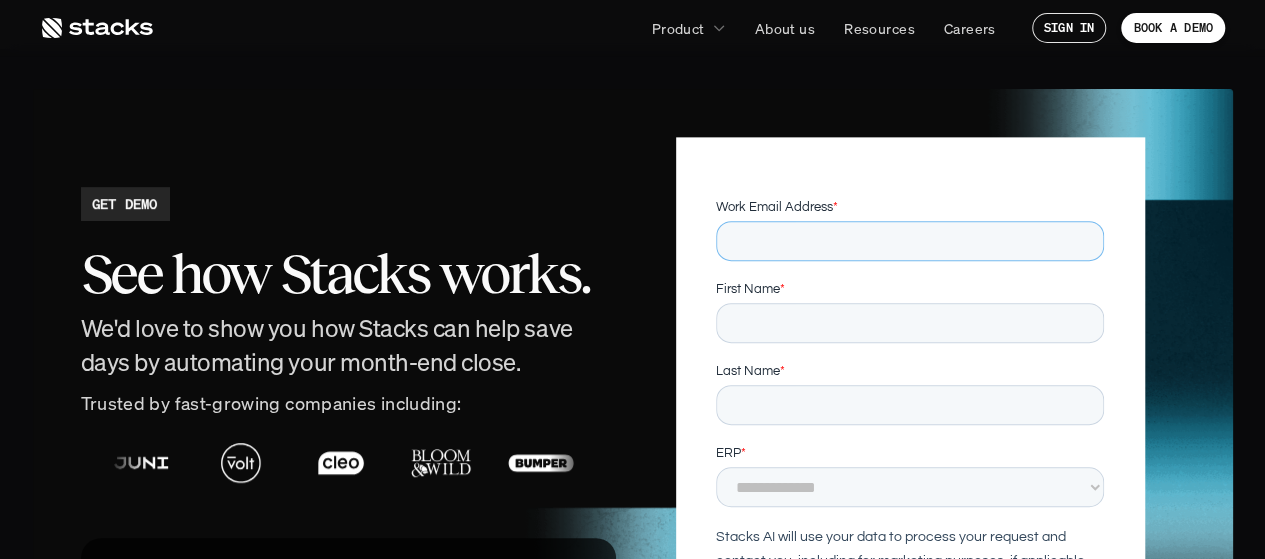 click on "Work Email Address *" at bounding box center (910, 241) 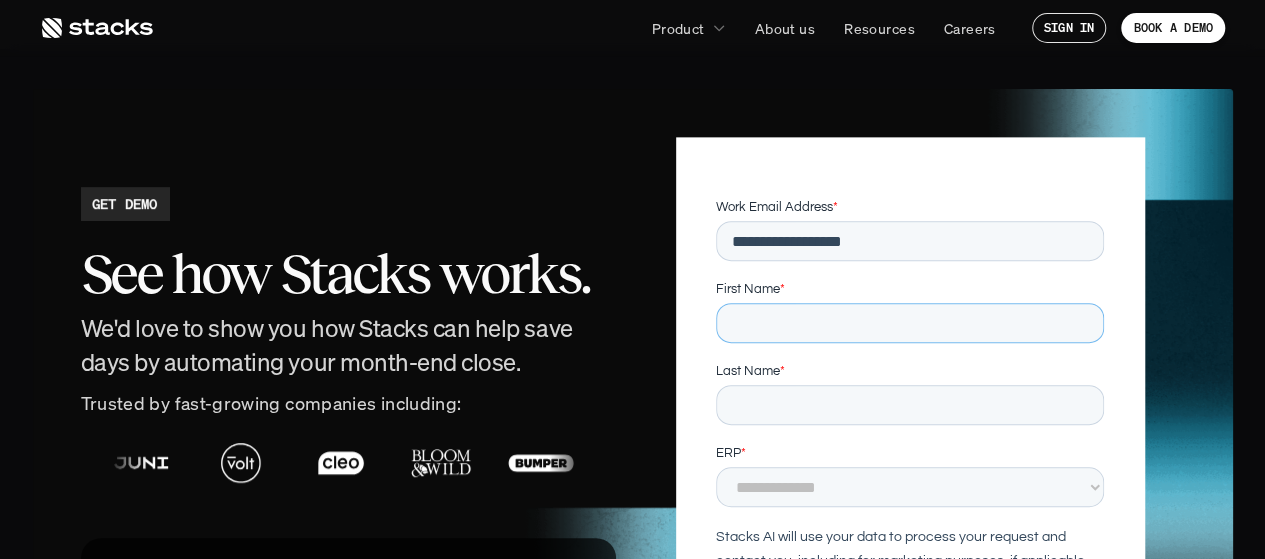 click on "First Name *" at bounding box center [910, 323] 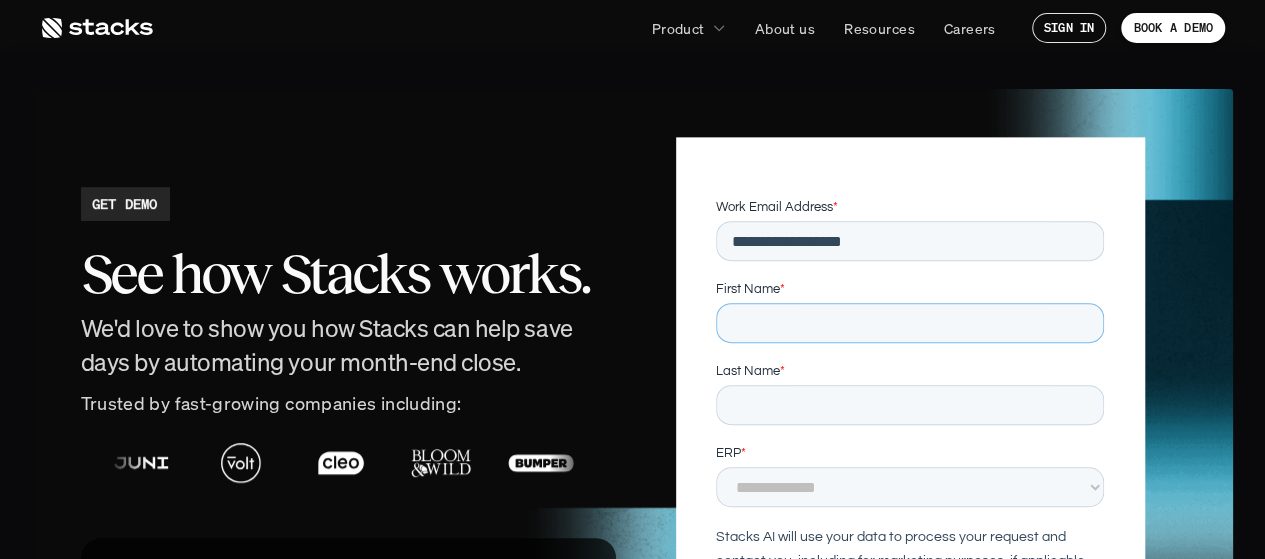 type on "******" 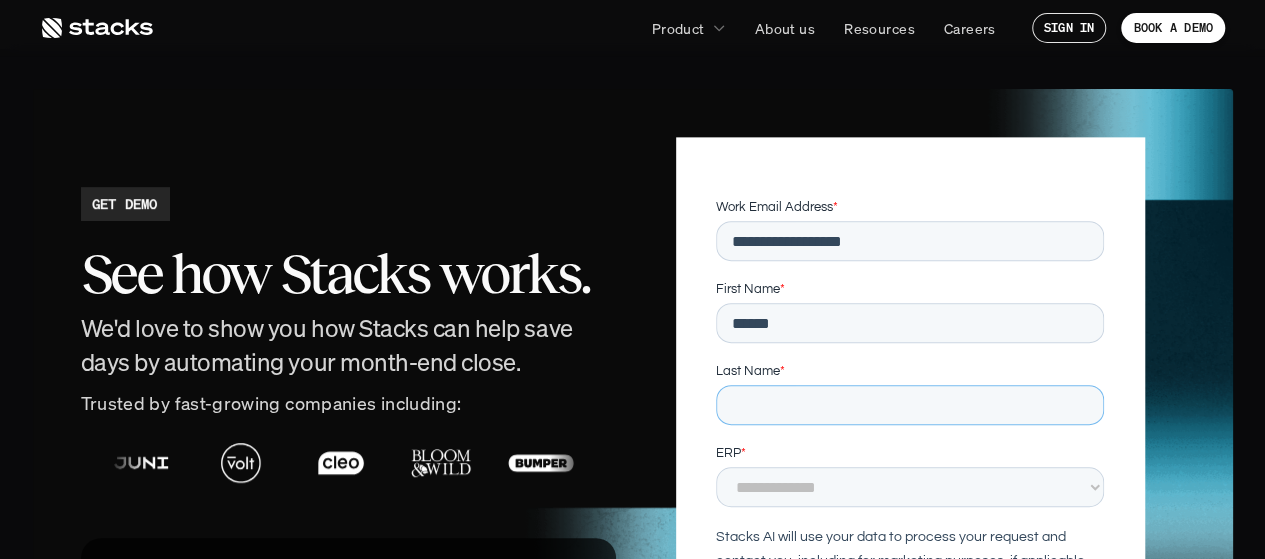 click on "Last Name *" at bounding box center (910, 405) 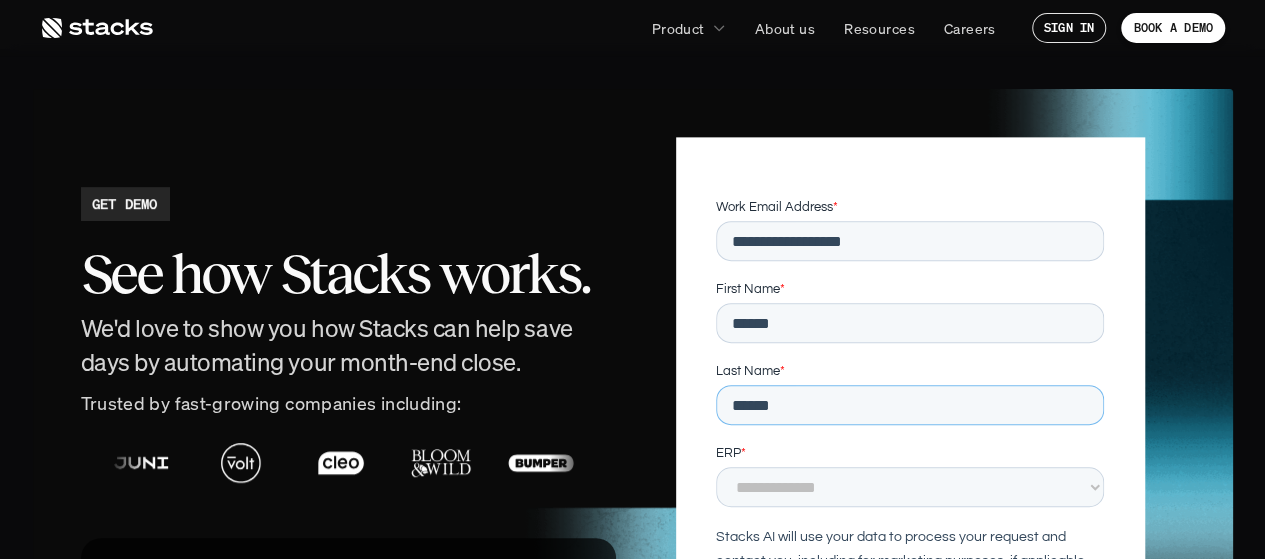 type on "******" 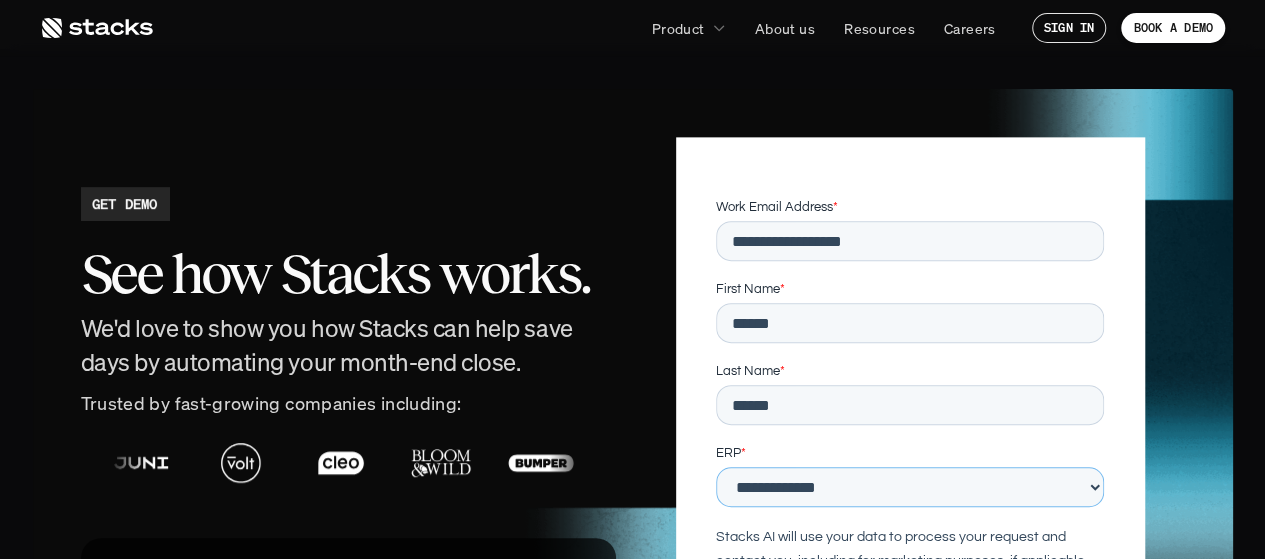 click on "**********" at bounding box center (910, 487) 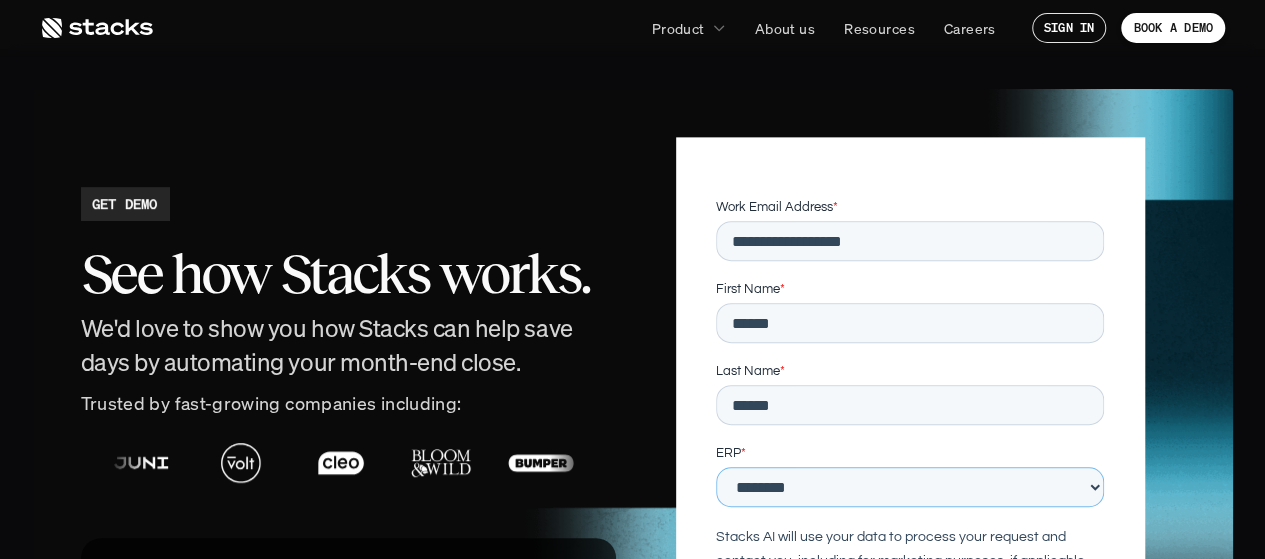 click on "**********" at bounding box center (910, 487) 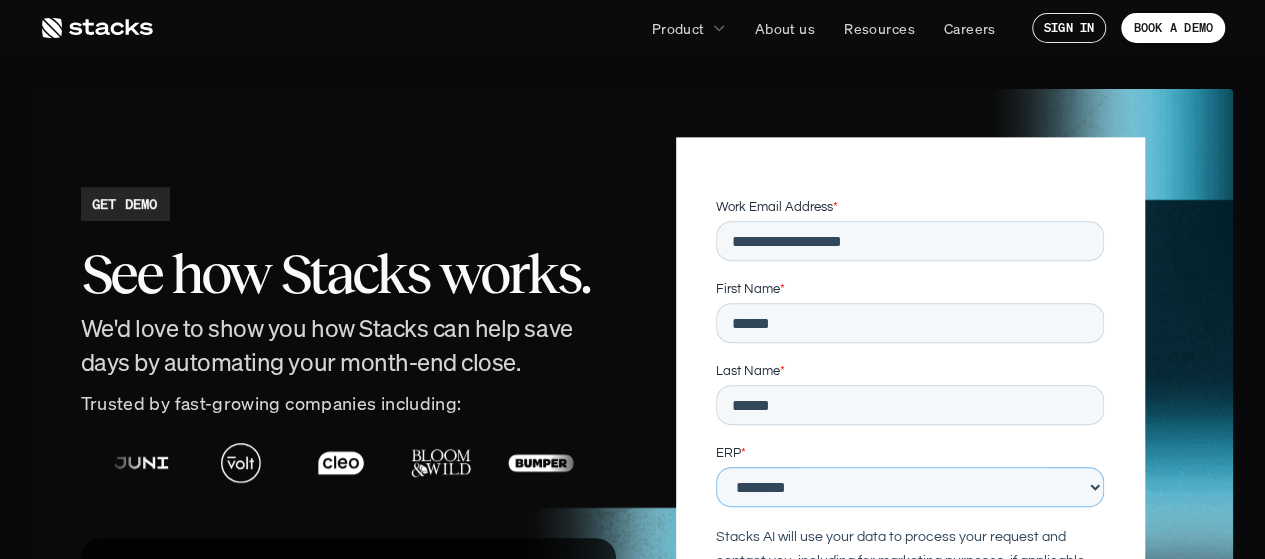 scroll, scrollTop: 4538, scrollLeft: 0, axis: vertical 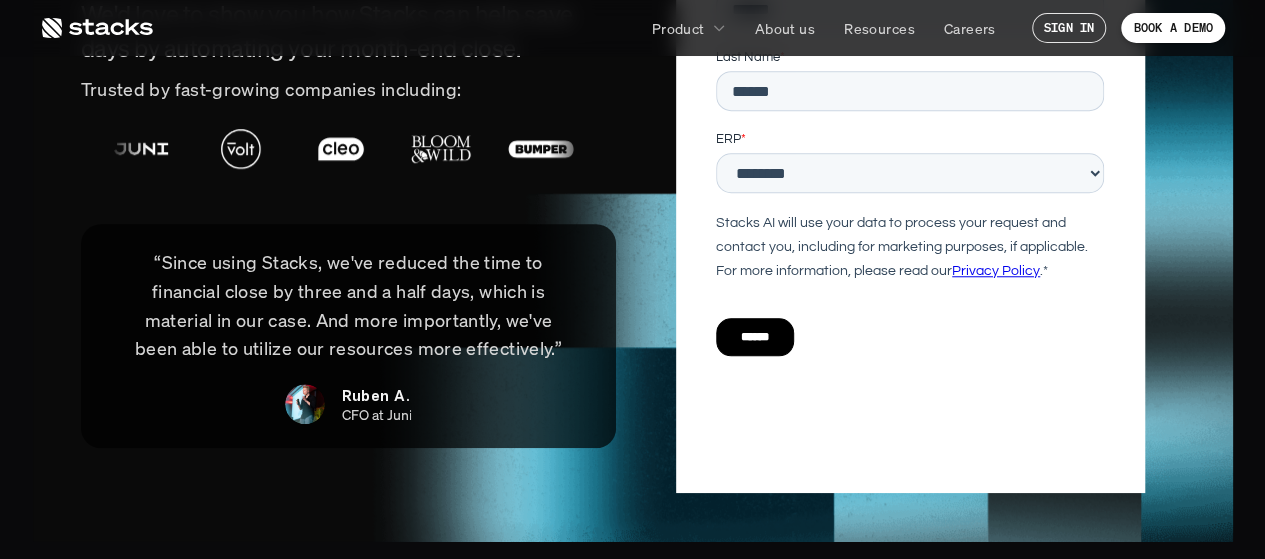 click on "******" at bounding box center (755, 337) 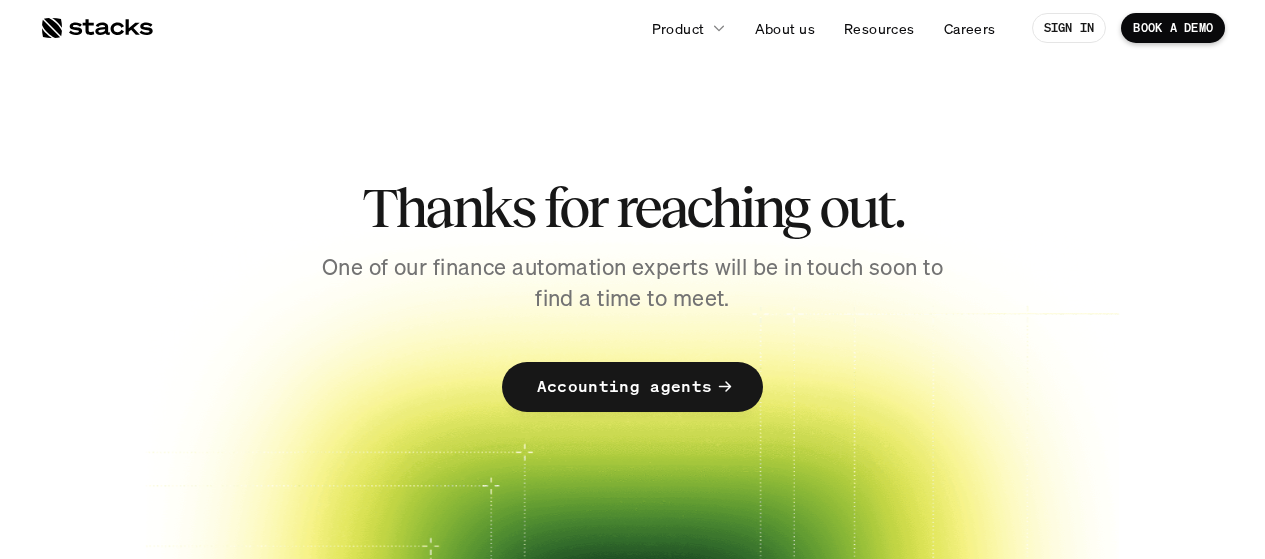 scroll, scrollTop: 0, scrollLeft: 0, axis: both 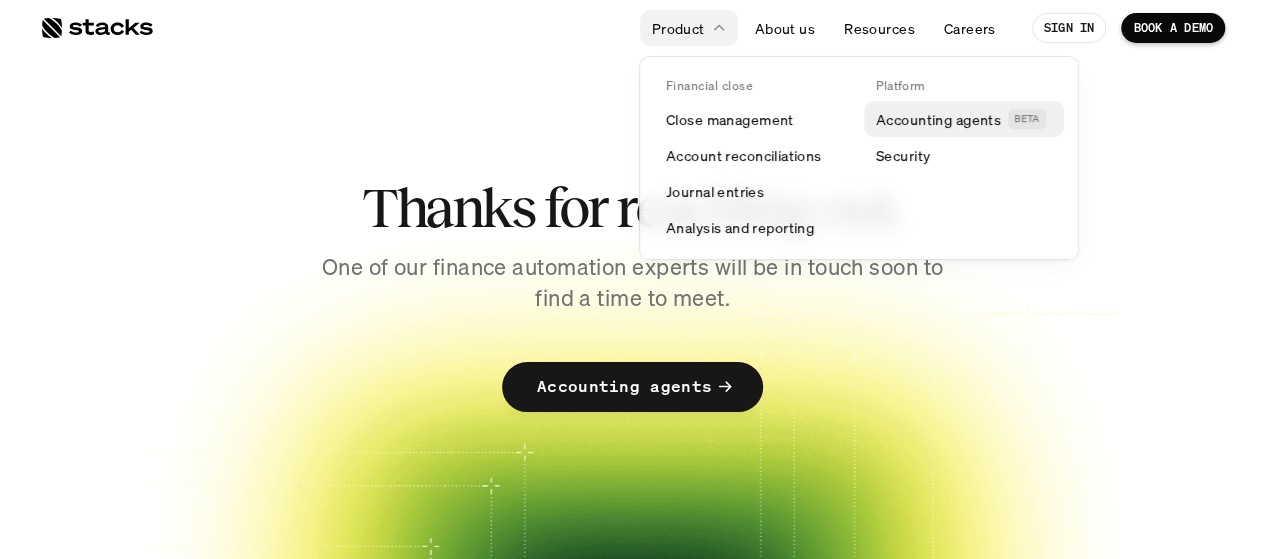 click on "Accounting agents" at bounding box center (938, 119) 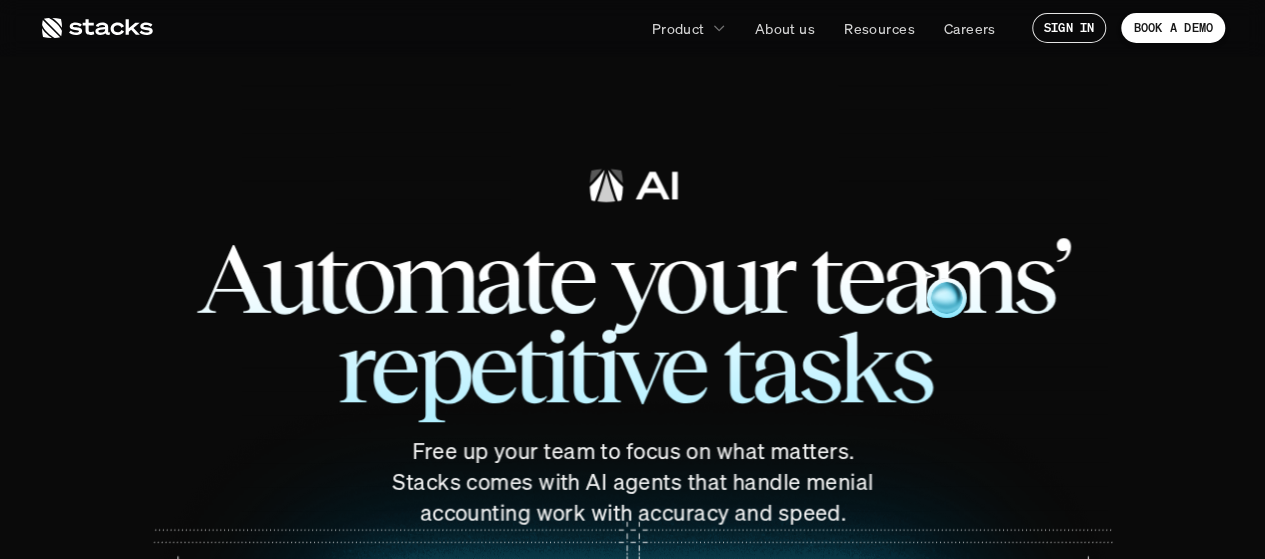 scroll, scrollTop: 0, scrollLeft: 0, axis: both 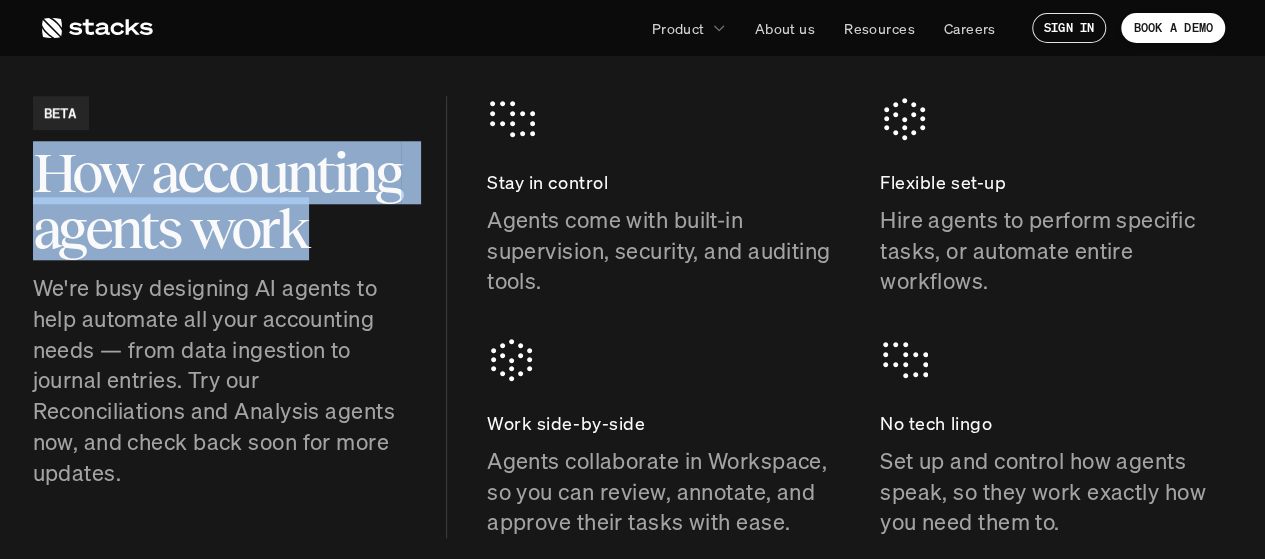 drag, startPoint x: 306, startPoint y: 235, endPoint x: 26, endPoint y: 181, distance: 285.1596 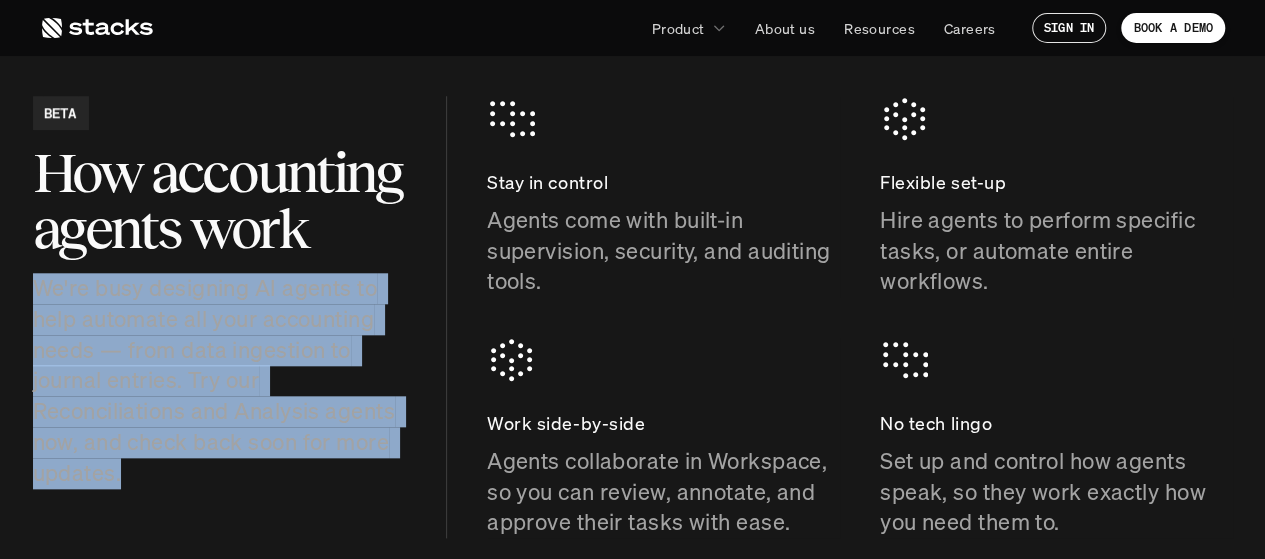 drag, startPoint x: 36, startPoint y: 285, endPoint x: 246, endPoint y: 497, distance: 298.4024 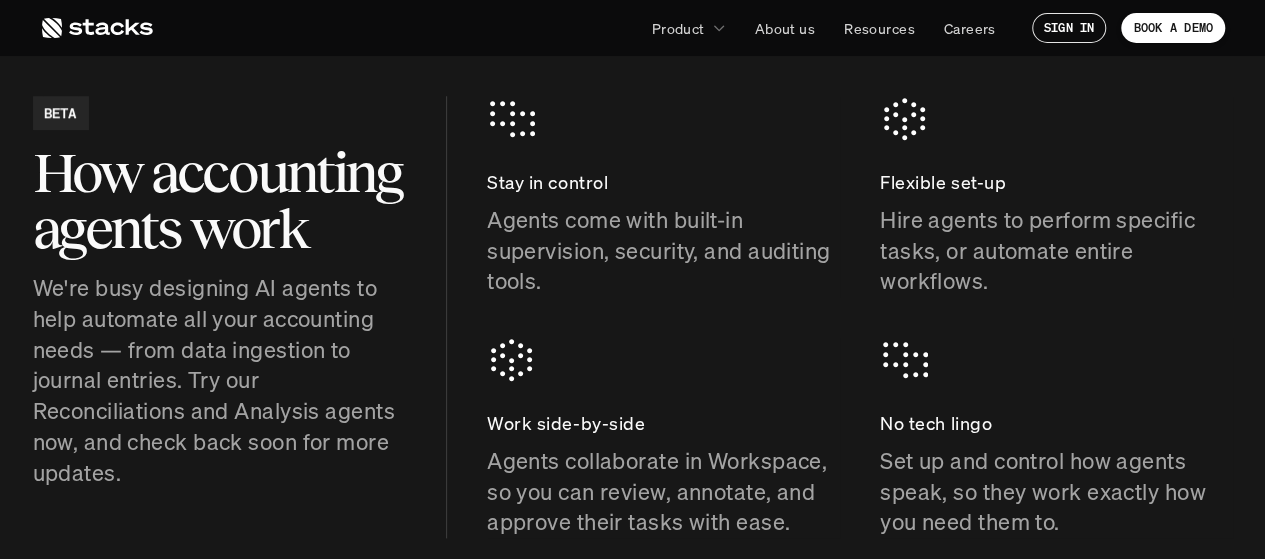 click on "Stay in control Agents come with built-in supervision, security, and auditing tools." at bounding box center [663, 232] 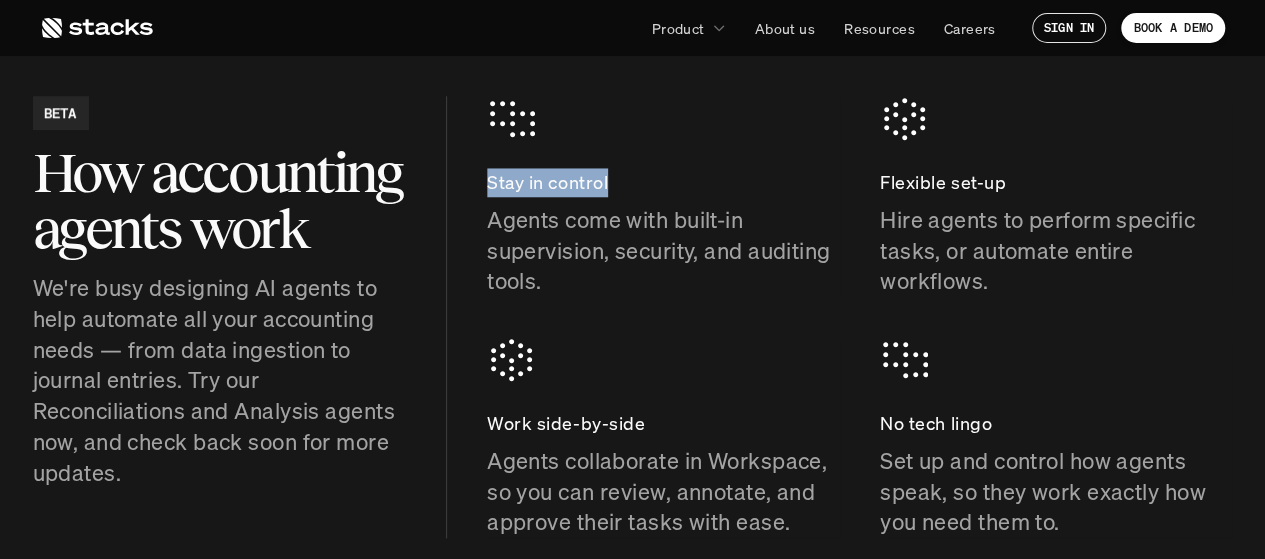 drag, startPoint x: 487, startPoint y: 178, endPoint x: 611, endPoint y: 181, distance: 124.036285 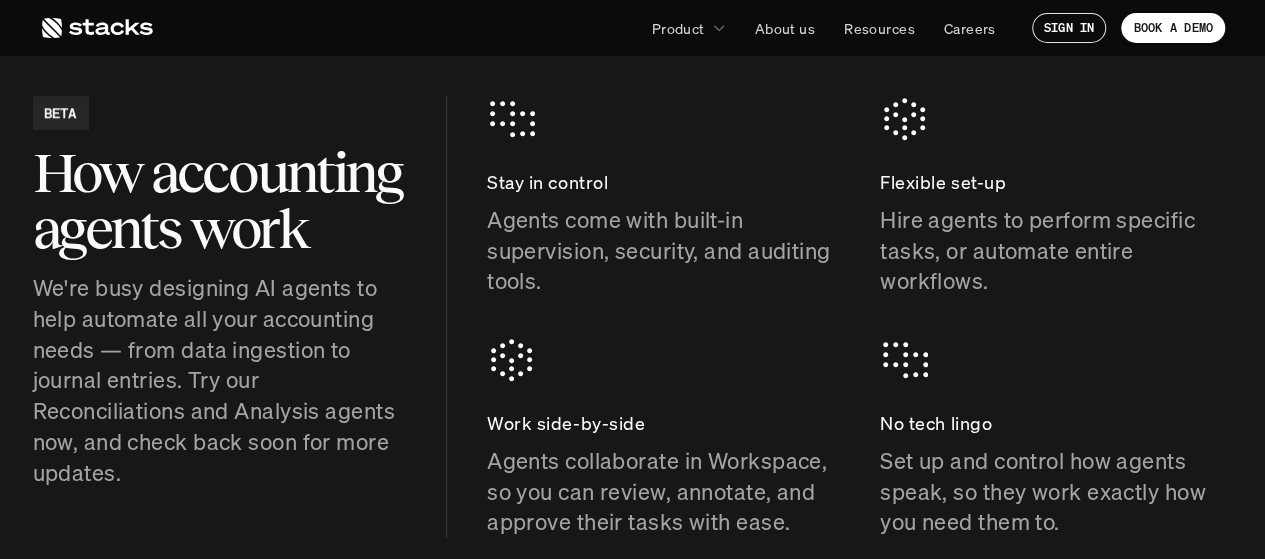 click on "Agents come with built-in supervision, security, and auditing tools." at bounding box center [663, 251] 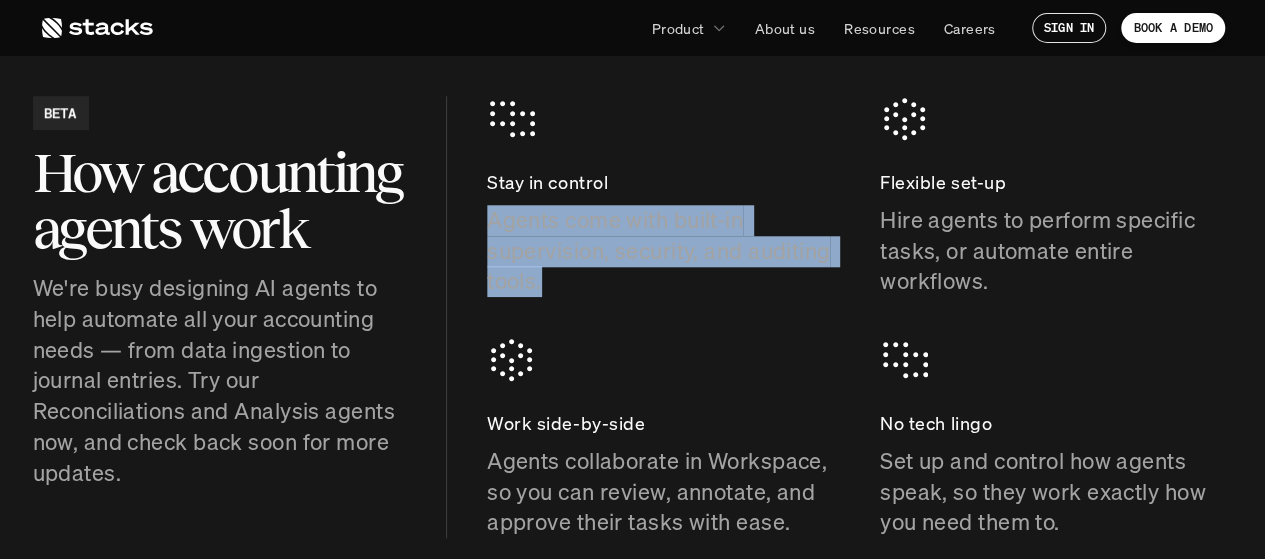 drag, startPoint x: 486, startPoint y: 211, endPoint x: 556, endPoint y: 279, distance: 97.59098 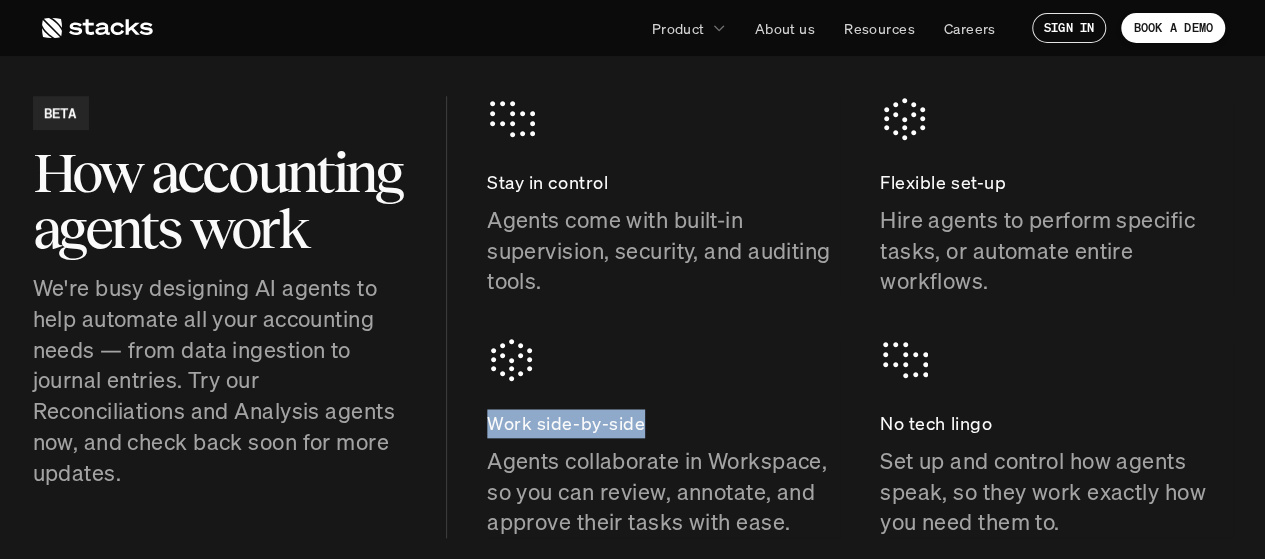 drag, startPoint x: 488, startPoint y: 422, endPoint x: 652, endPoint y: 427, distance: 164.0762 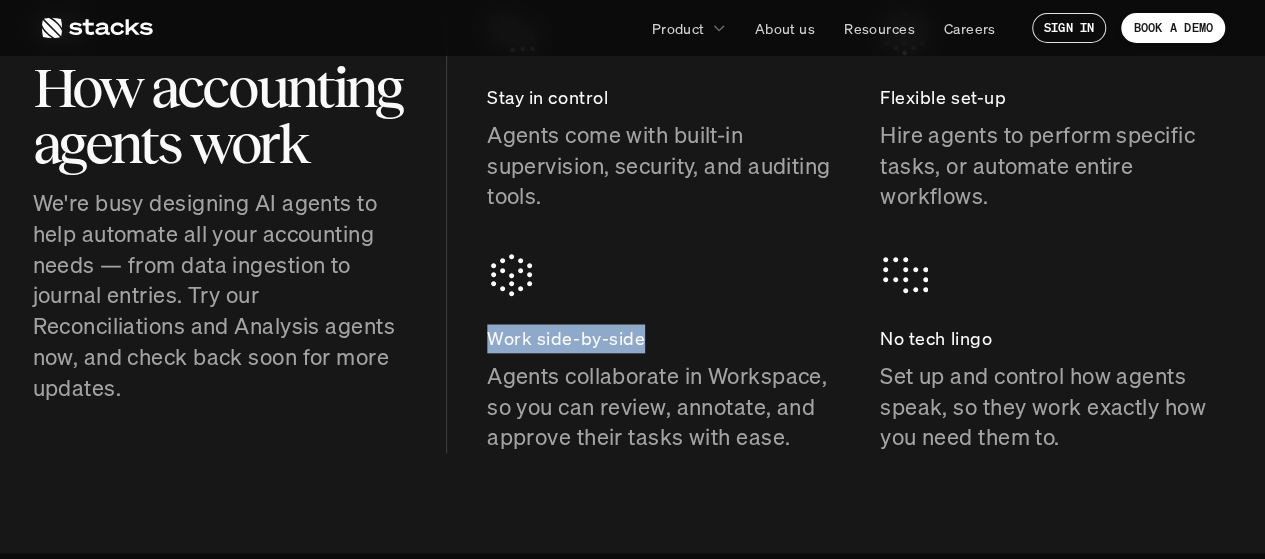 scroll, scrollTop: 950, scrollLeft: 0, axis: vertical 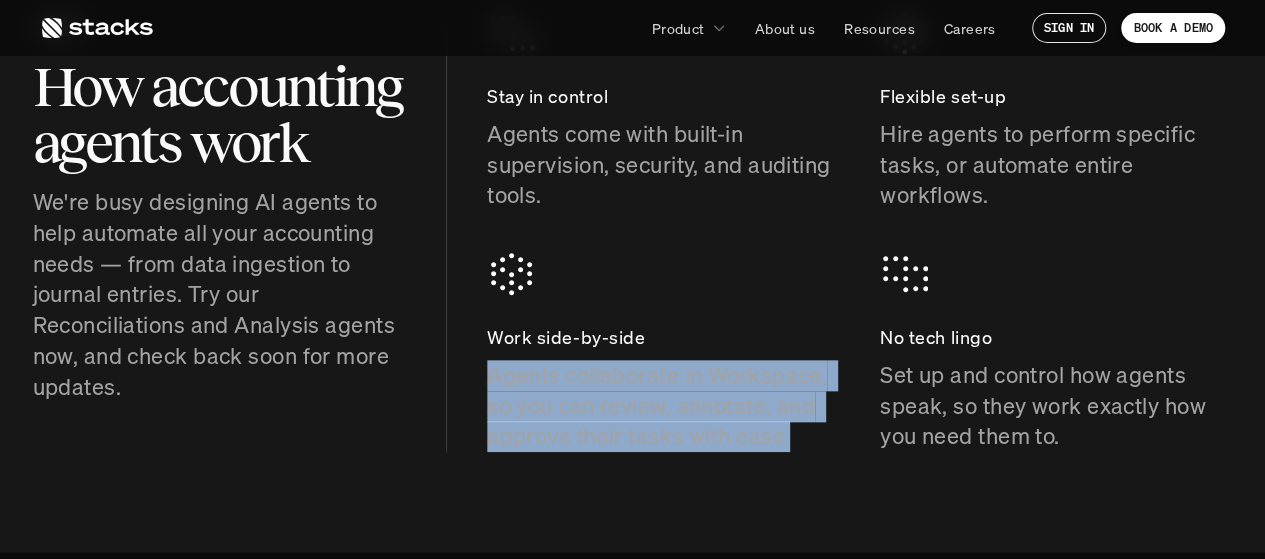 drag, startPoint x: 486, startPoint y: 374, endPoint x: 790, endPoint y: 444, distance: 311.95514 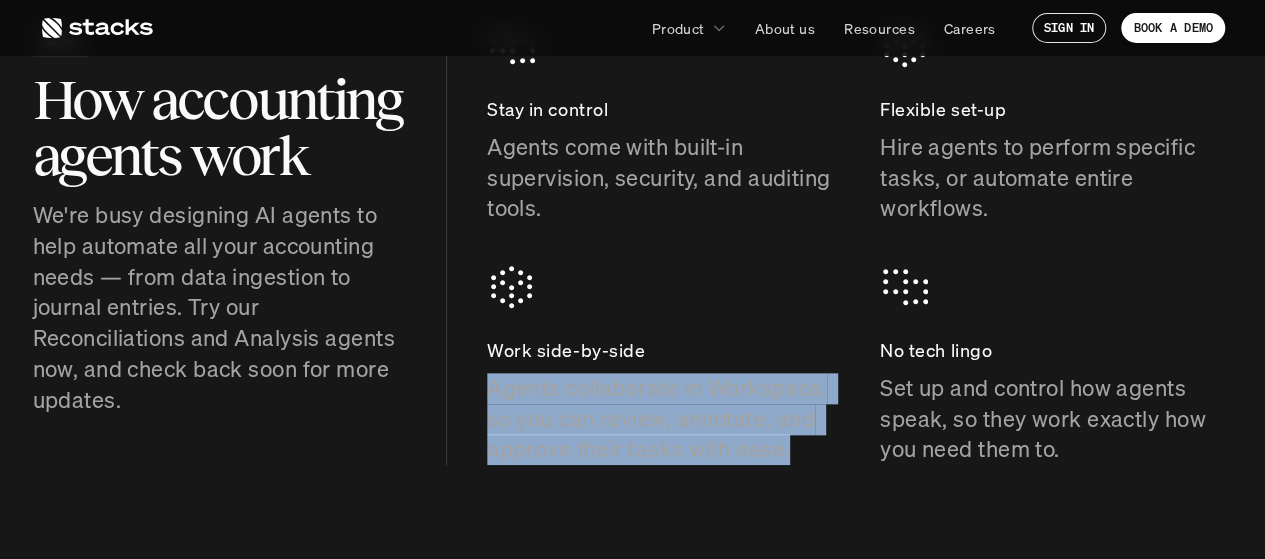 scroll, scrollTop: 936, scrollLeft: 0, axis: vertical 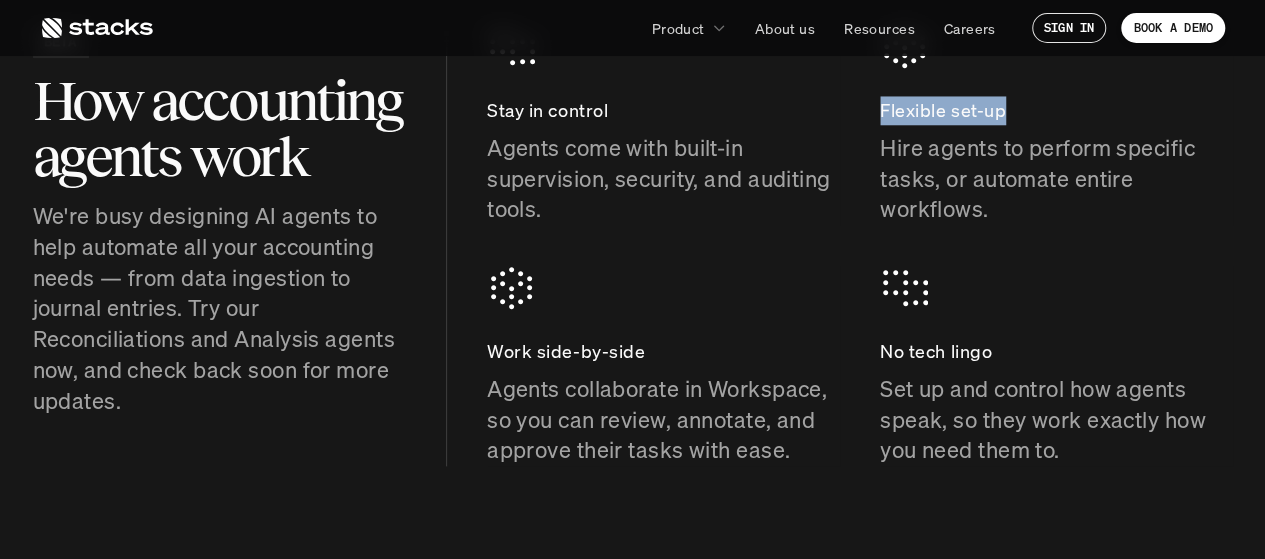 drag, startPoint x: 878, startPoint y: 111, endPoint x: 1010, endPoint y: 111, distance: 132 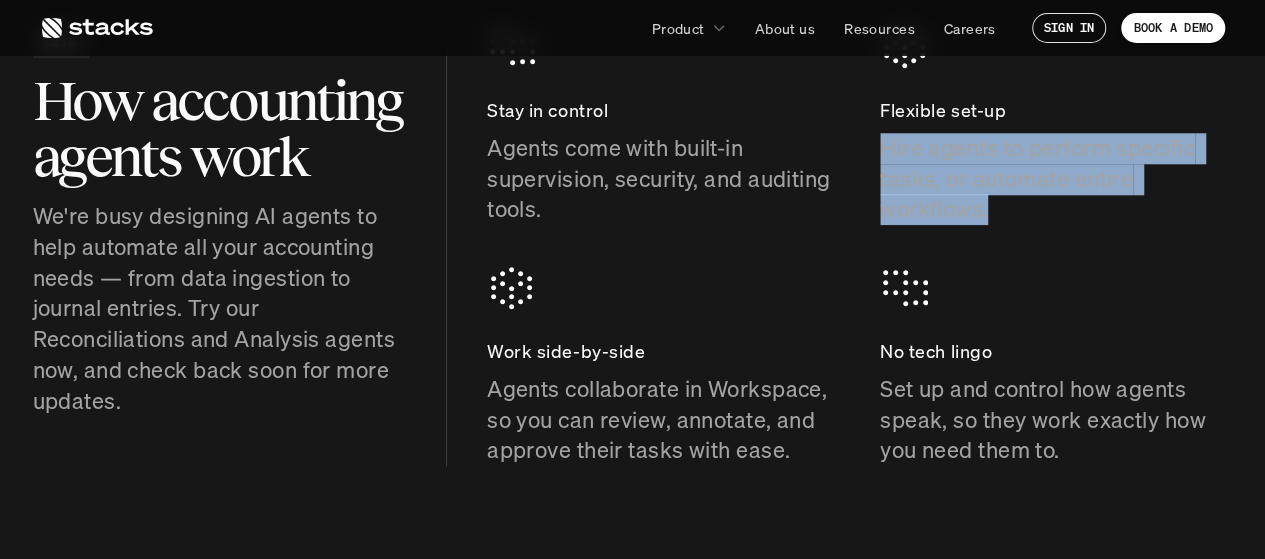drag, startPoint x: 880, startPoint y: 144, endPoint x: 994, endPoint y: 205, distance: 129.29424 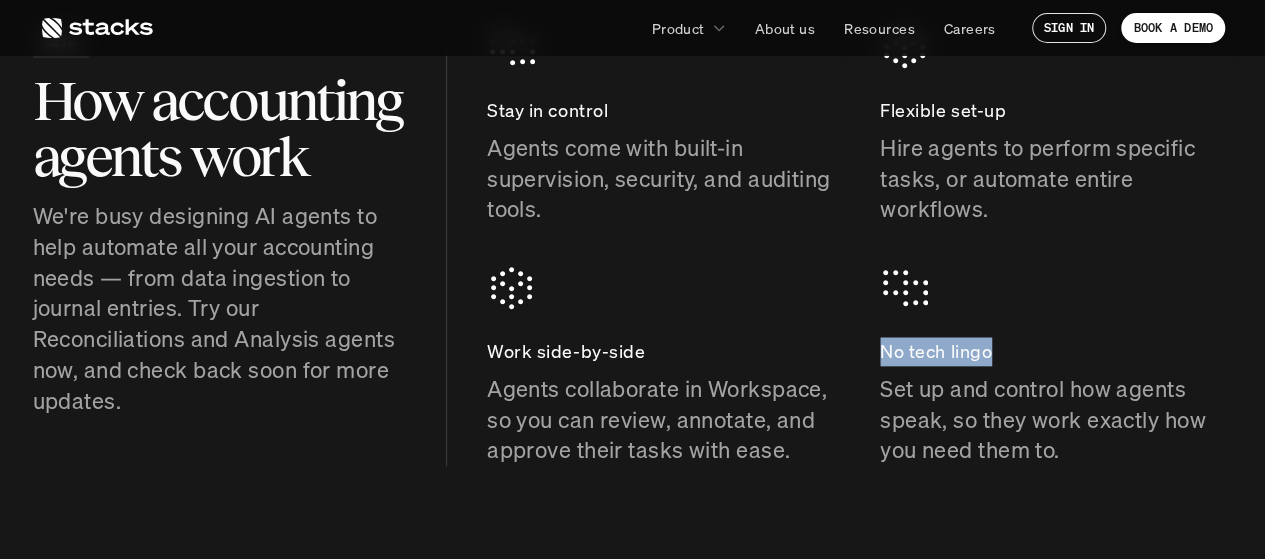 drag, startPoint x: 886, startPoint y: 354, endPoint x: 994, endPoint y: 355, distance: 108.00463 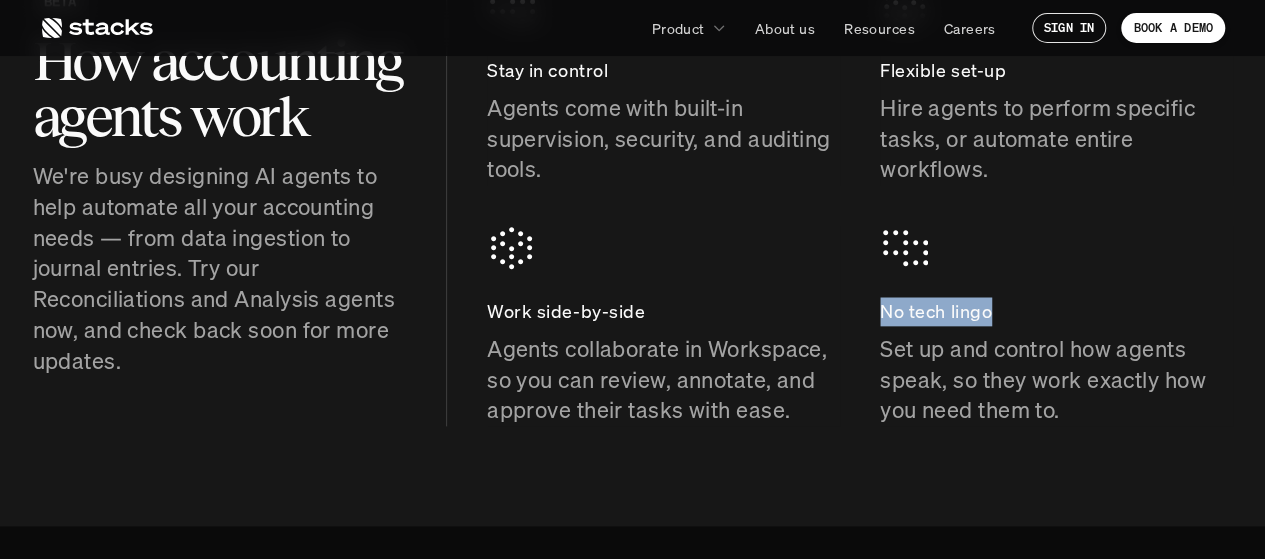 scroll, scrollTop: 981, scrollLeft: 0, axis: vertical 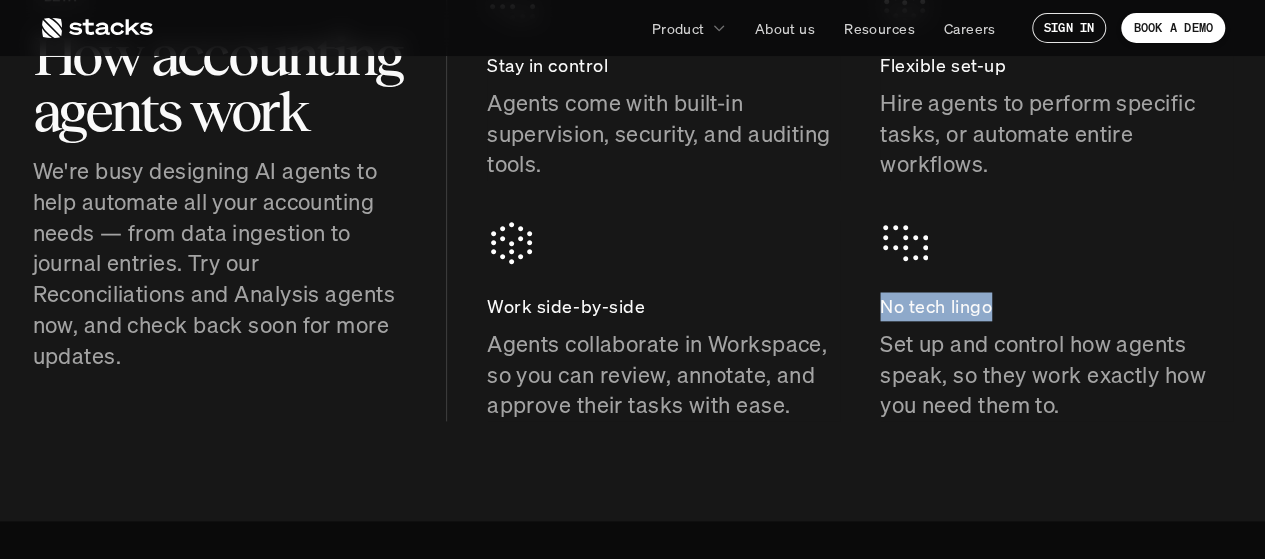 copy on "No tech lingo" 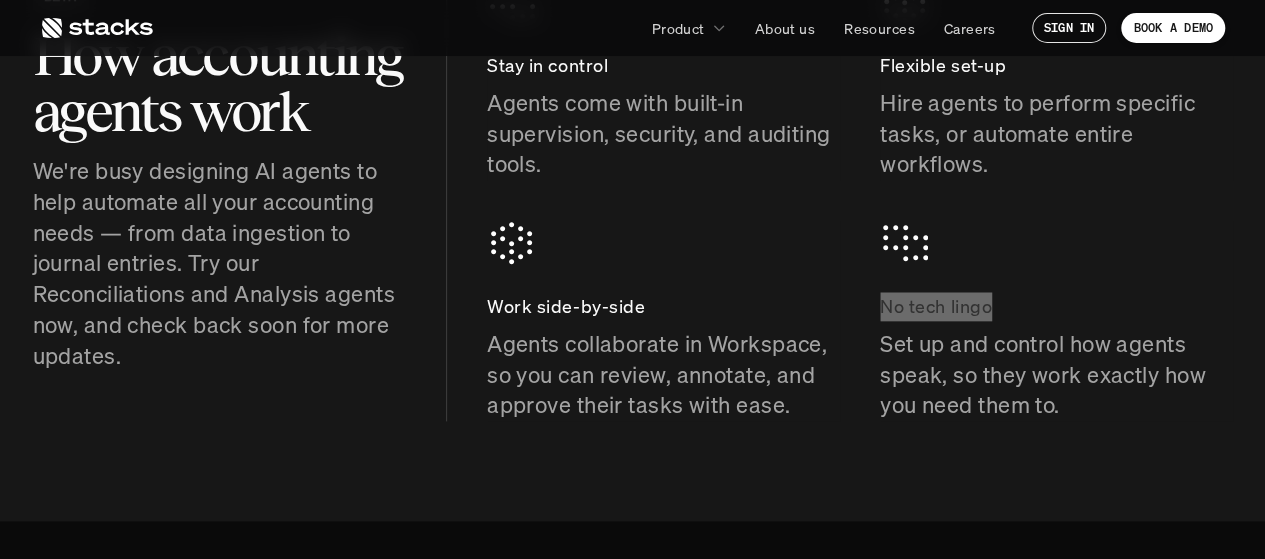 scroll, scrollTop: 982, scrollLeft: 0, axis: vertical 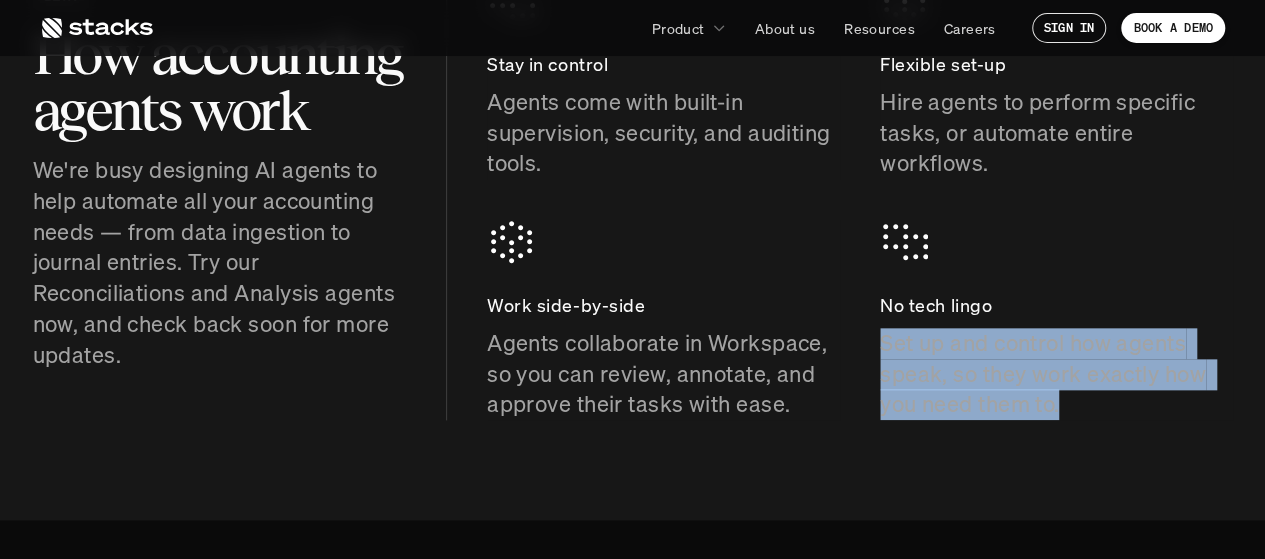drag, startPoint x: 881, startPoint y: 339, endPoint x: 1116, endPoint y: 398, distance: 242.29321 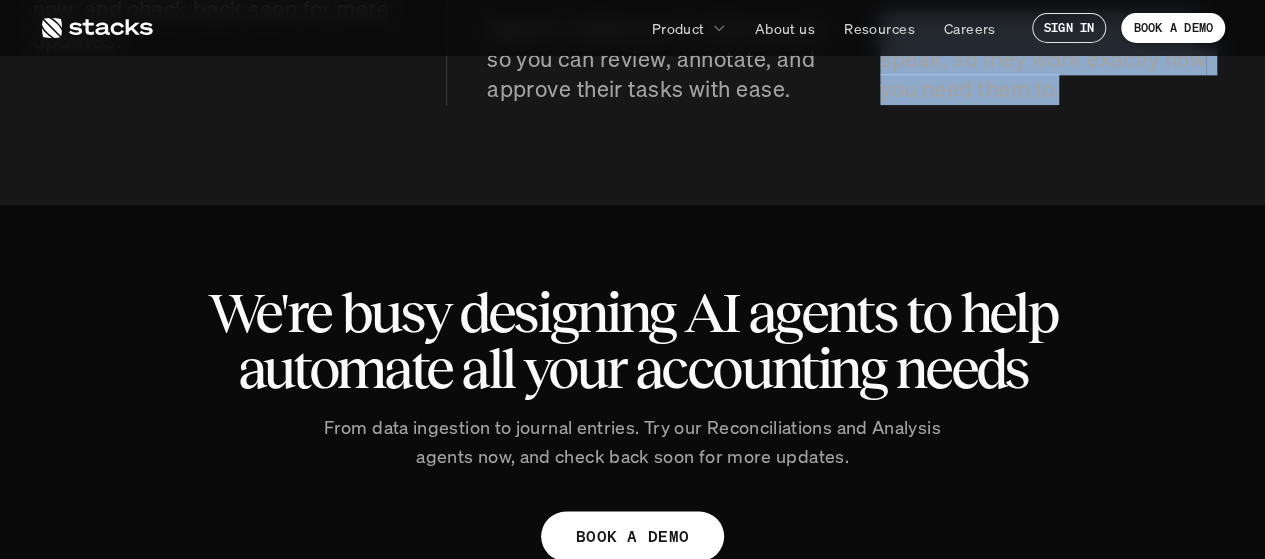 scroll, scrollTop: 944, scrollLeft: 0, axis: vertical 